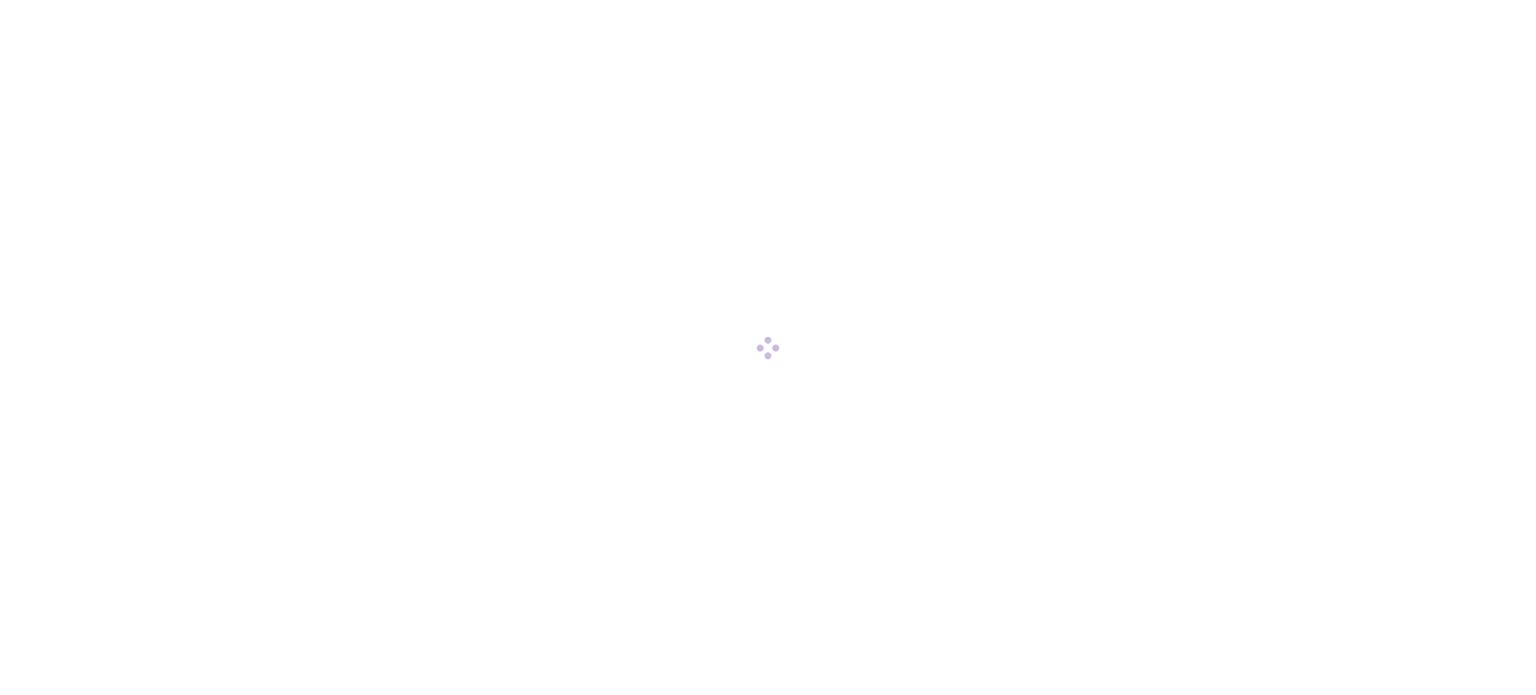 scroll, scrollTop: 0, scrollLeft: 0, axis: both 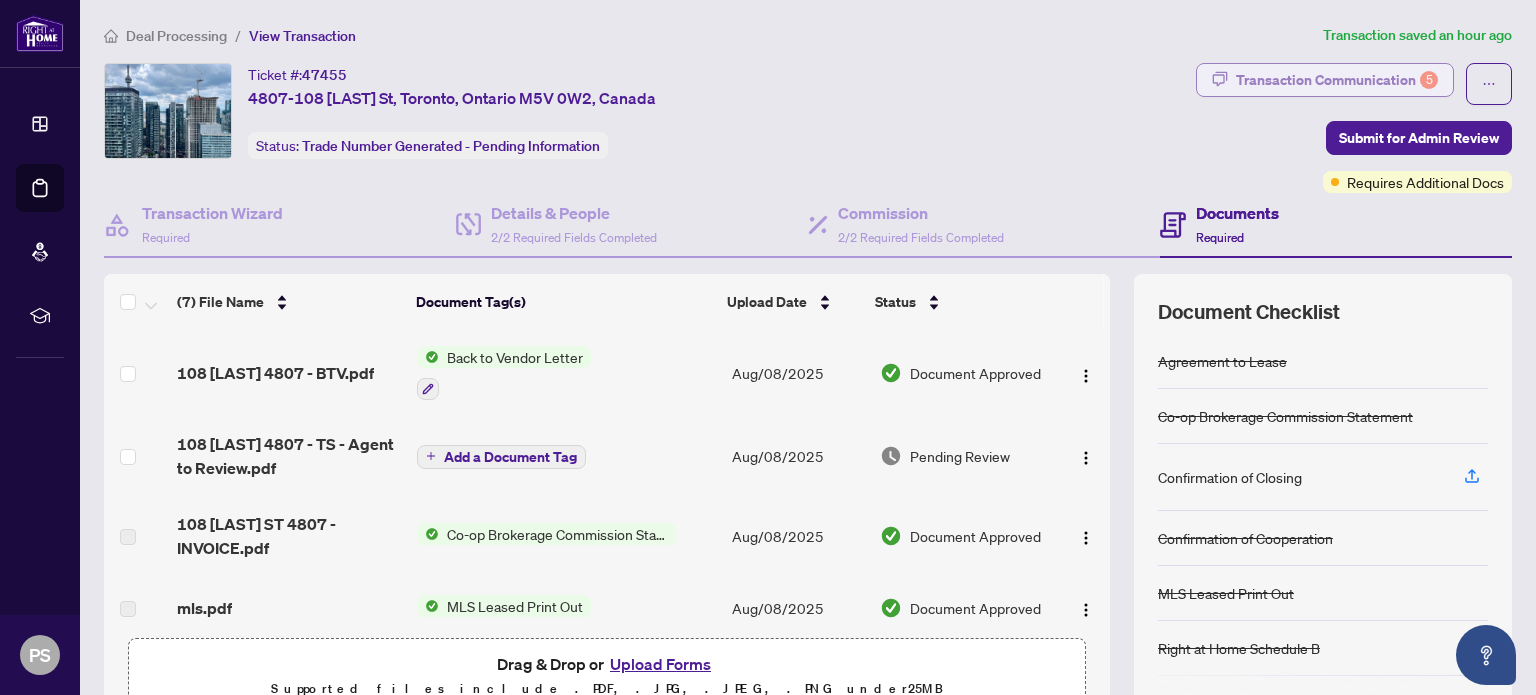 click on "Transaction Communication 5" at bounding box center (1337, 80) 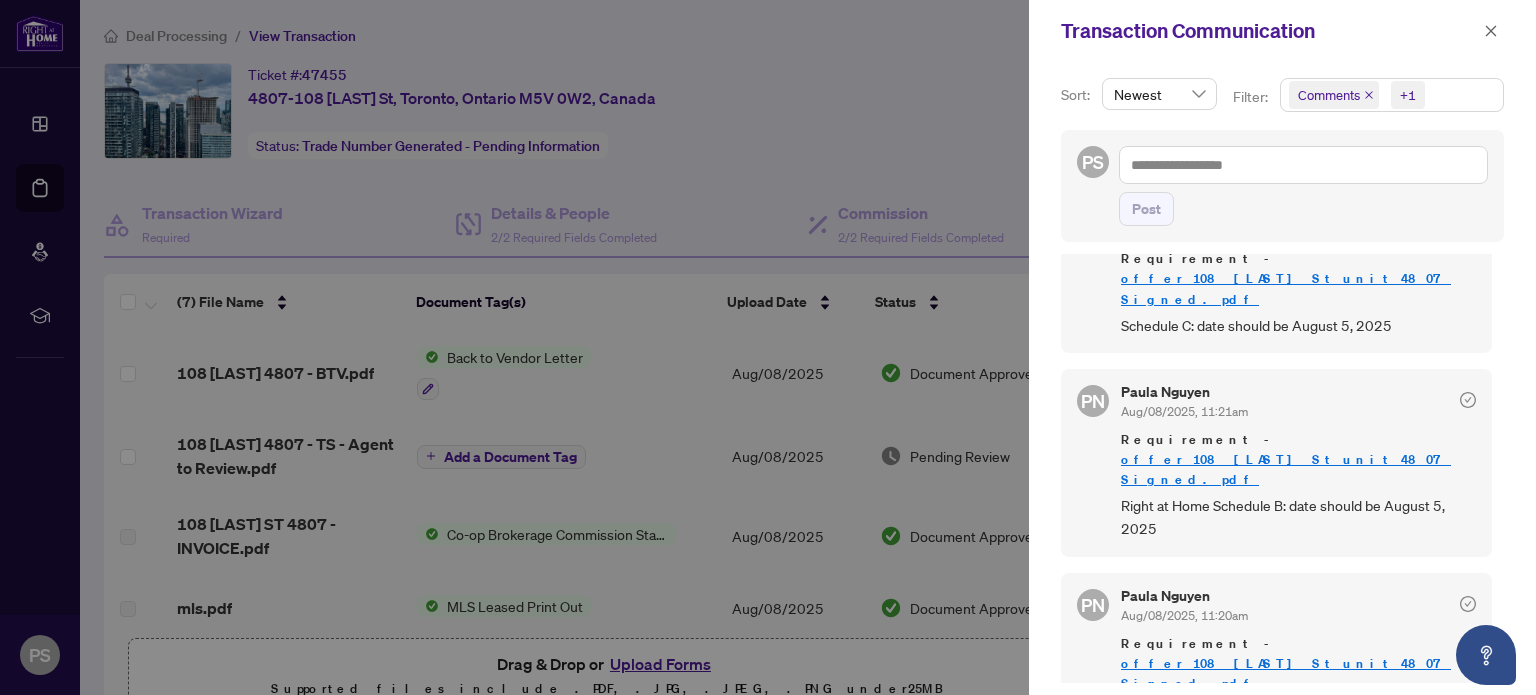 scroll, scrollTop: 700, scrollLeft: 0, axis: vertical 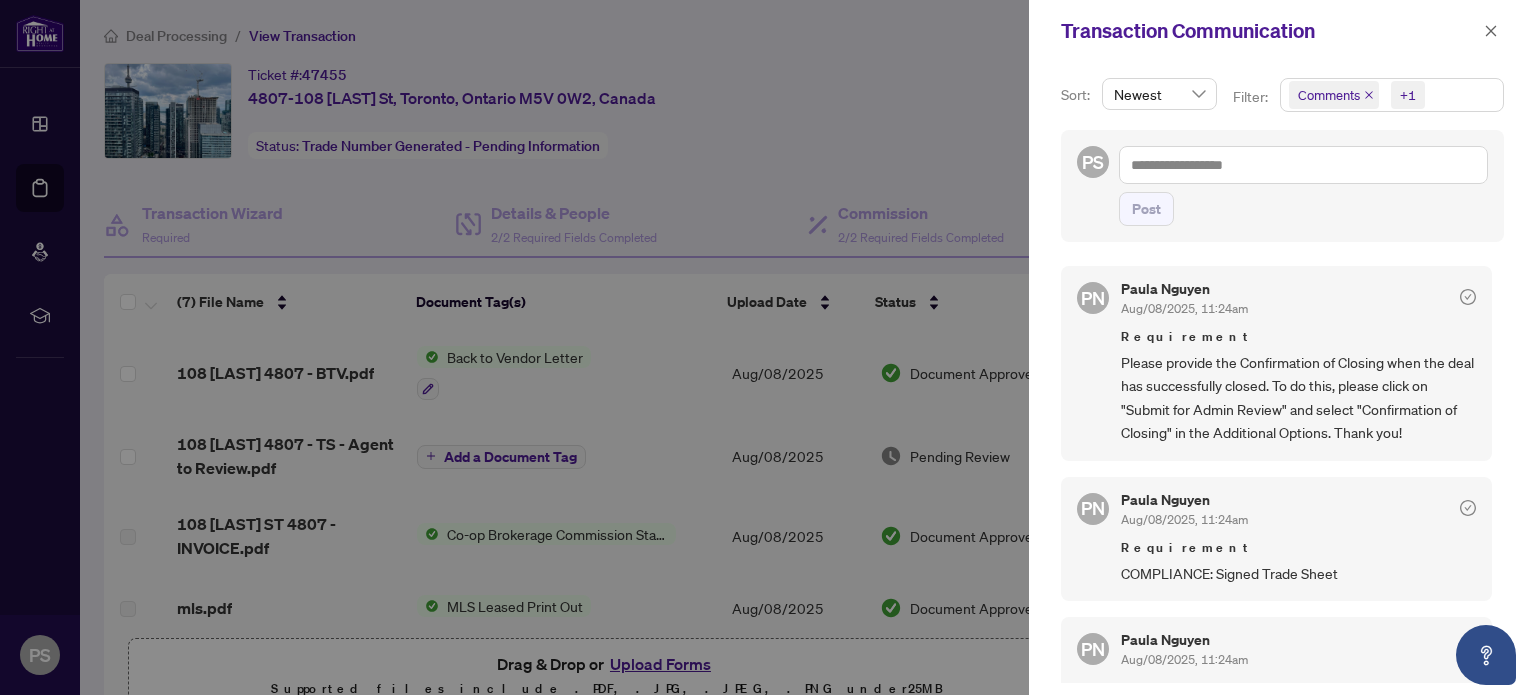 click at bounding box center [768, 347] 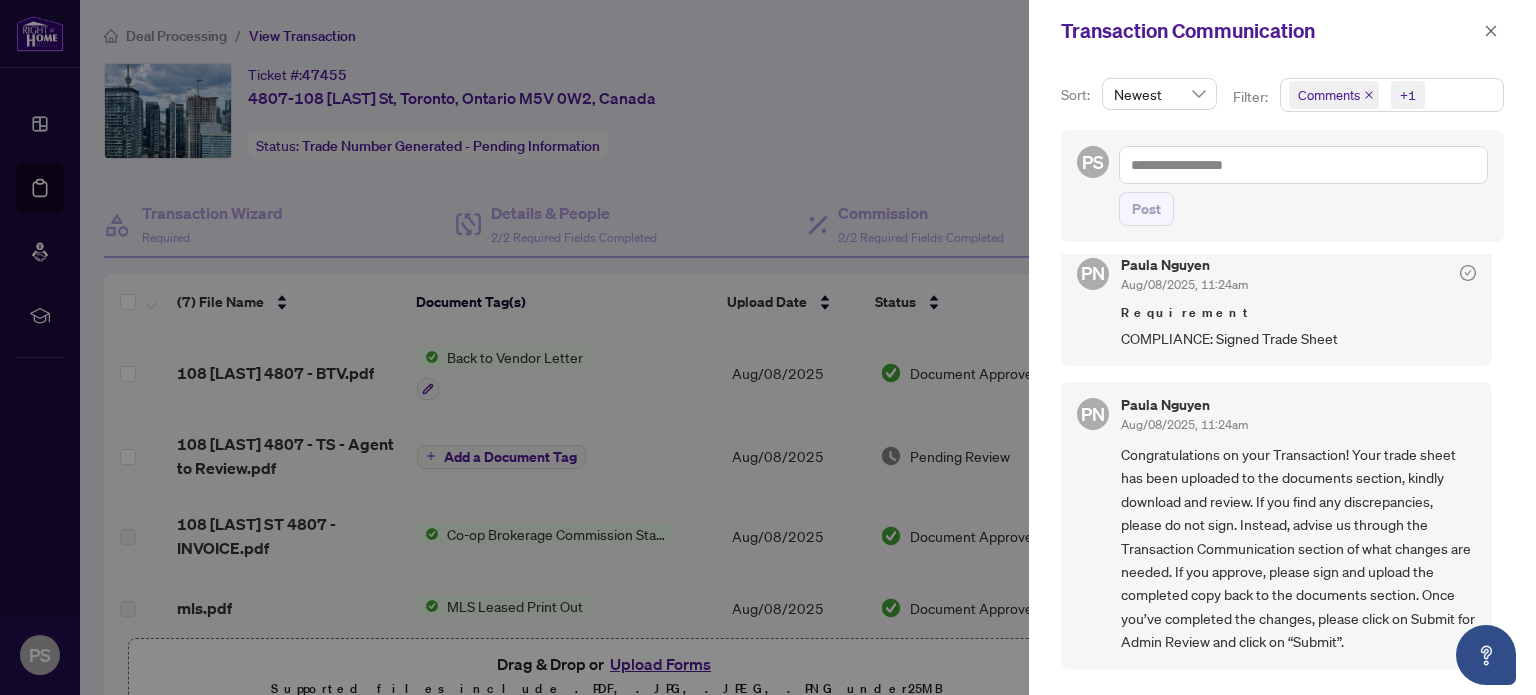 scroll, scrollTop: 0, scrollLeft: 0, axis: both 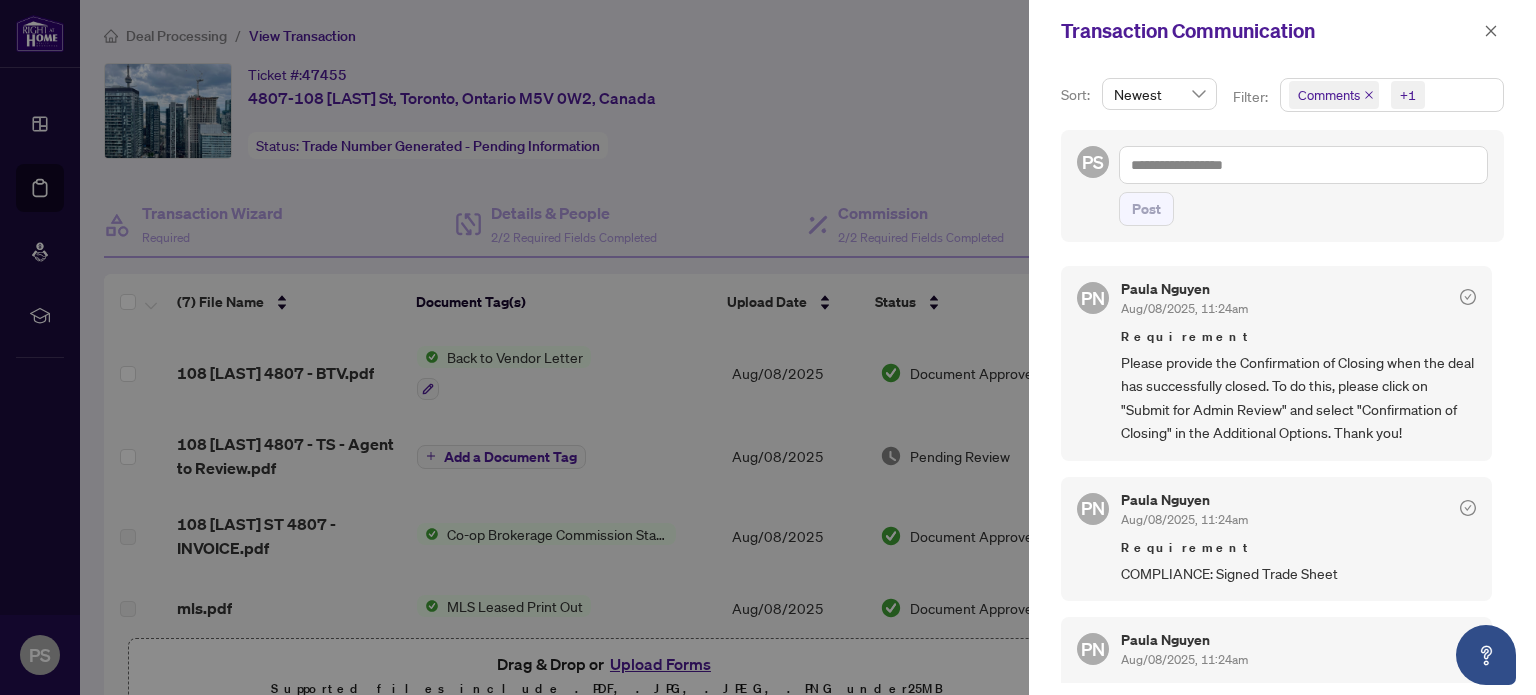 click at bounding box center (768, 347) 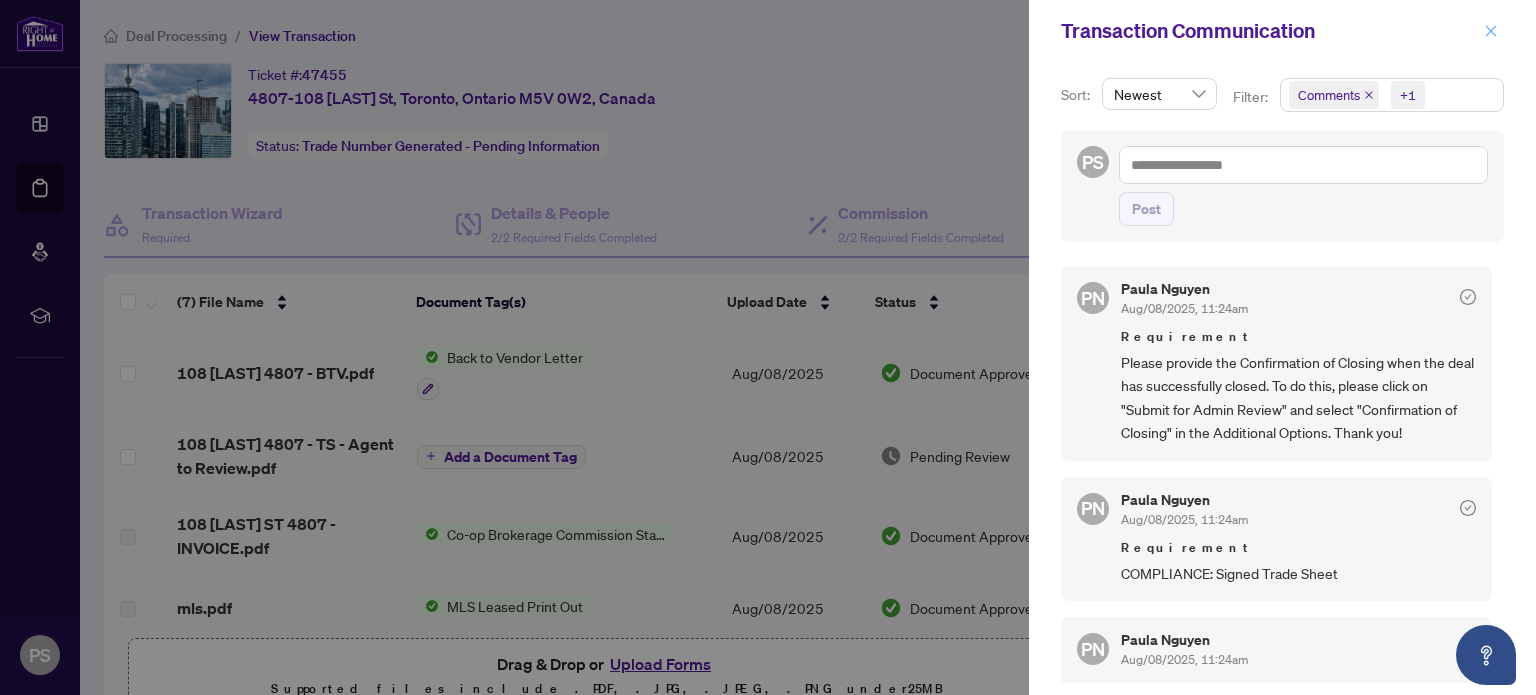 click 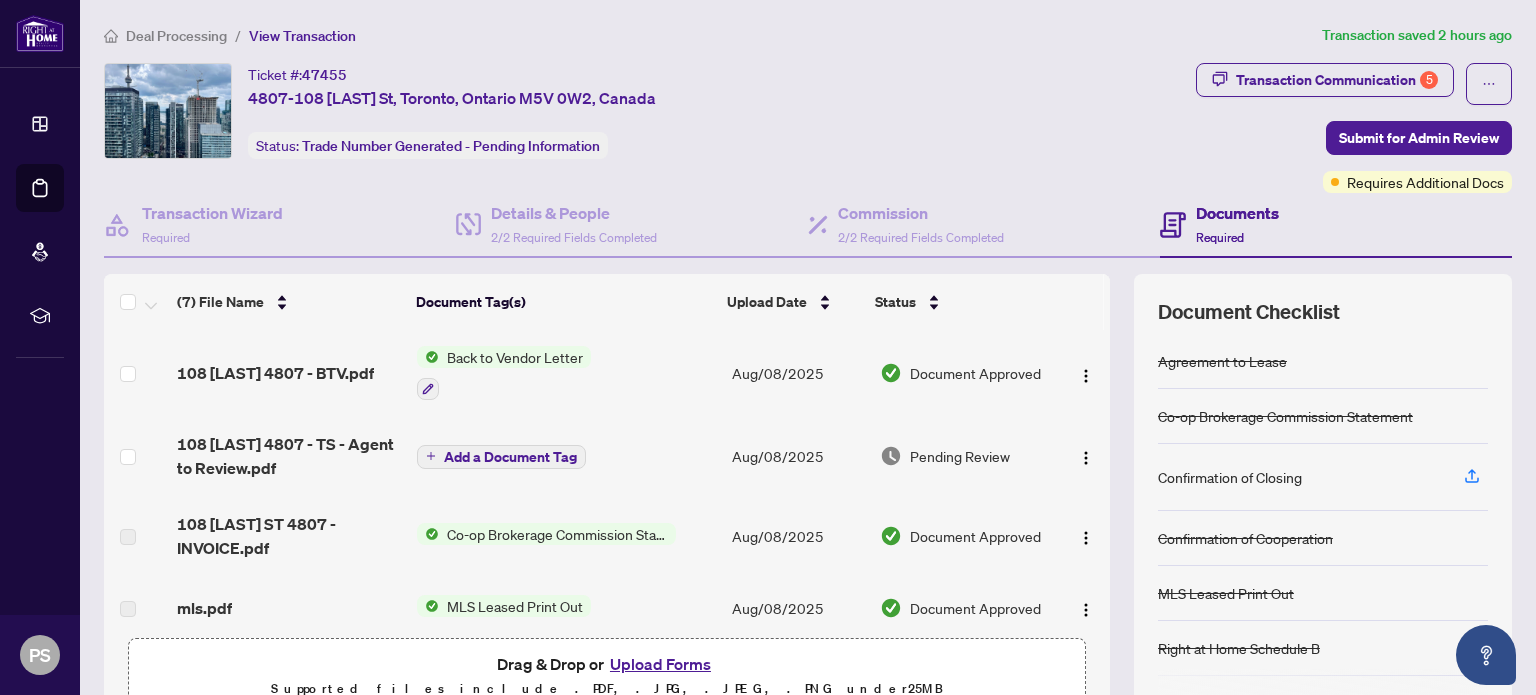 click on "Documents" at bounding box center [1237, 213] 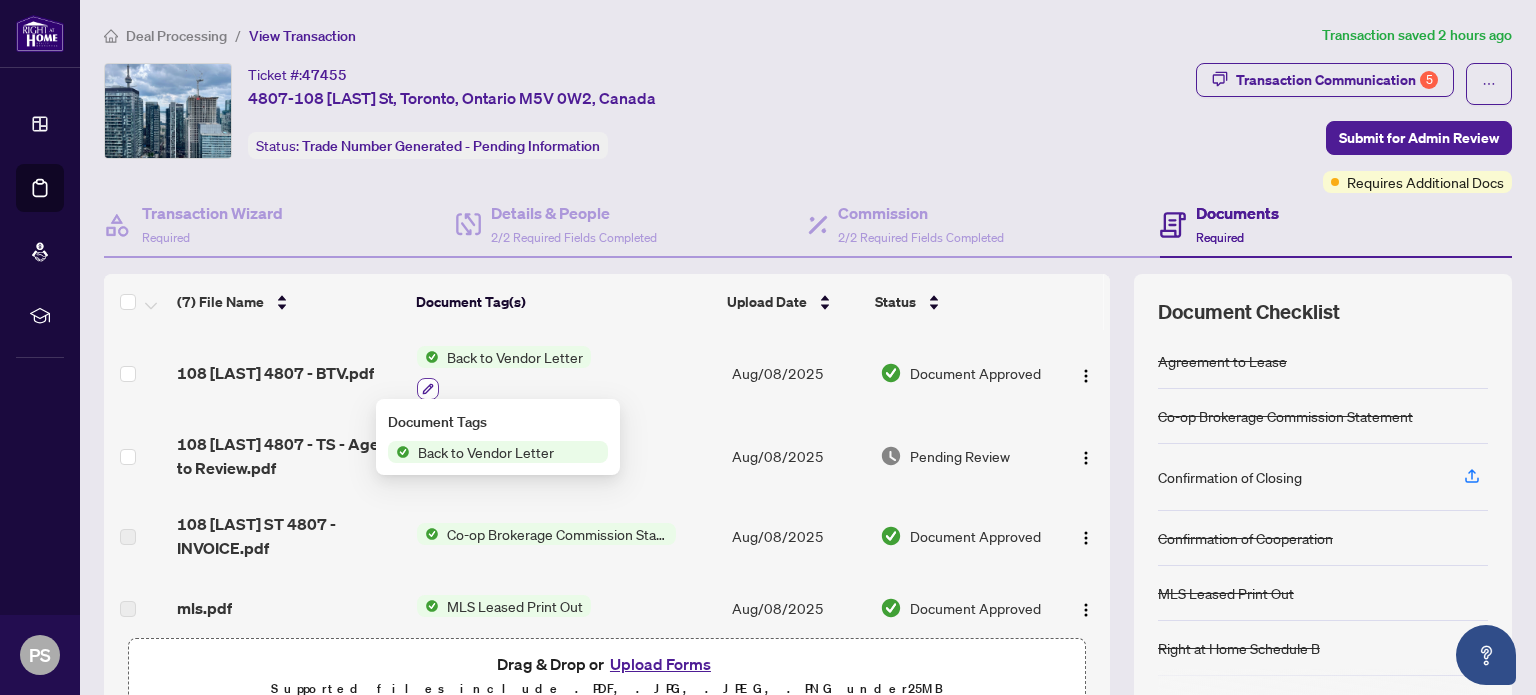 click 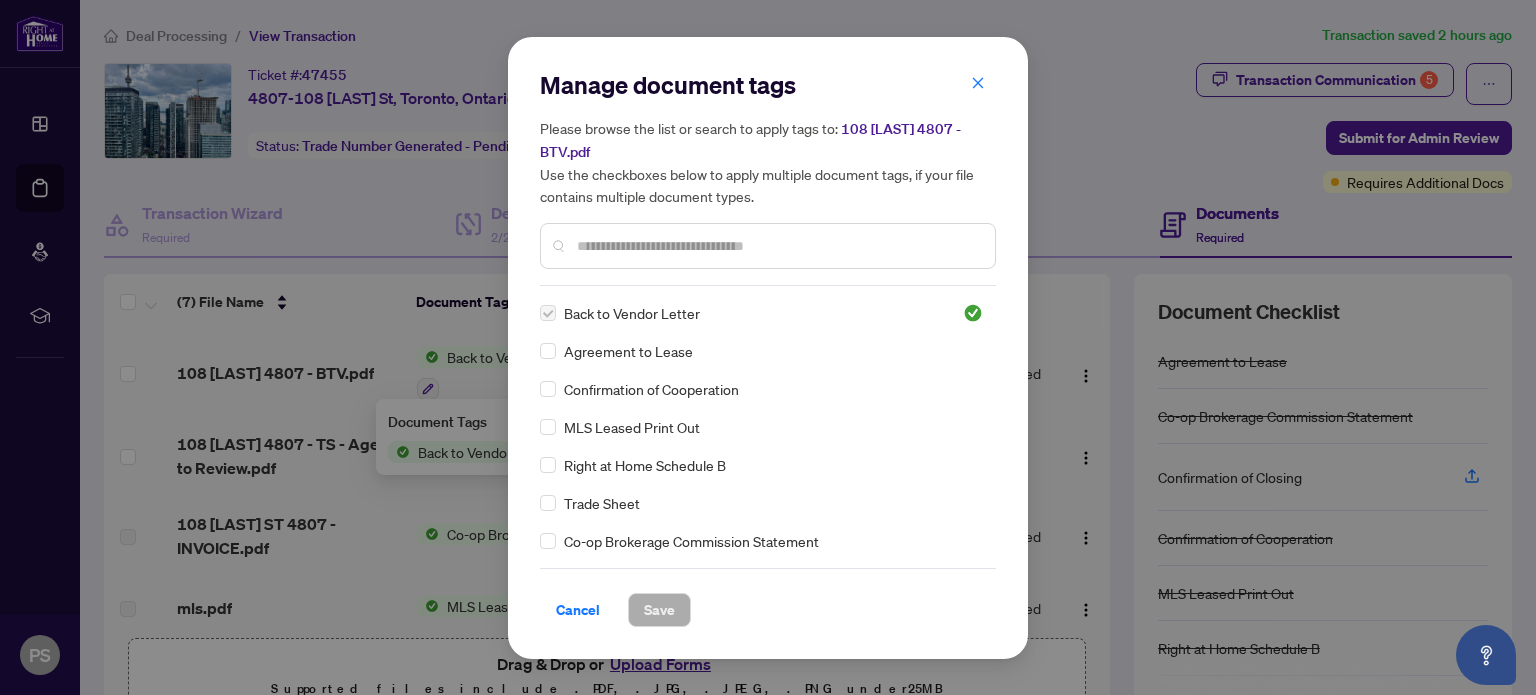 click on "108 [LAST] 4807 - BTV.pdf" at bounding box center (750, 140) 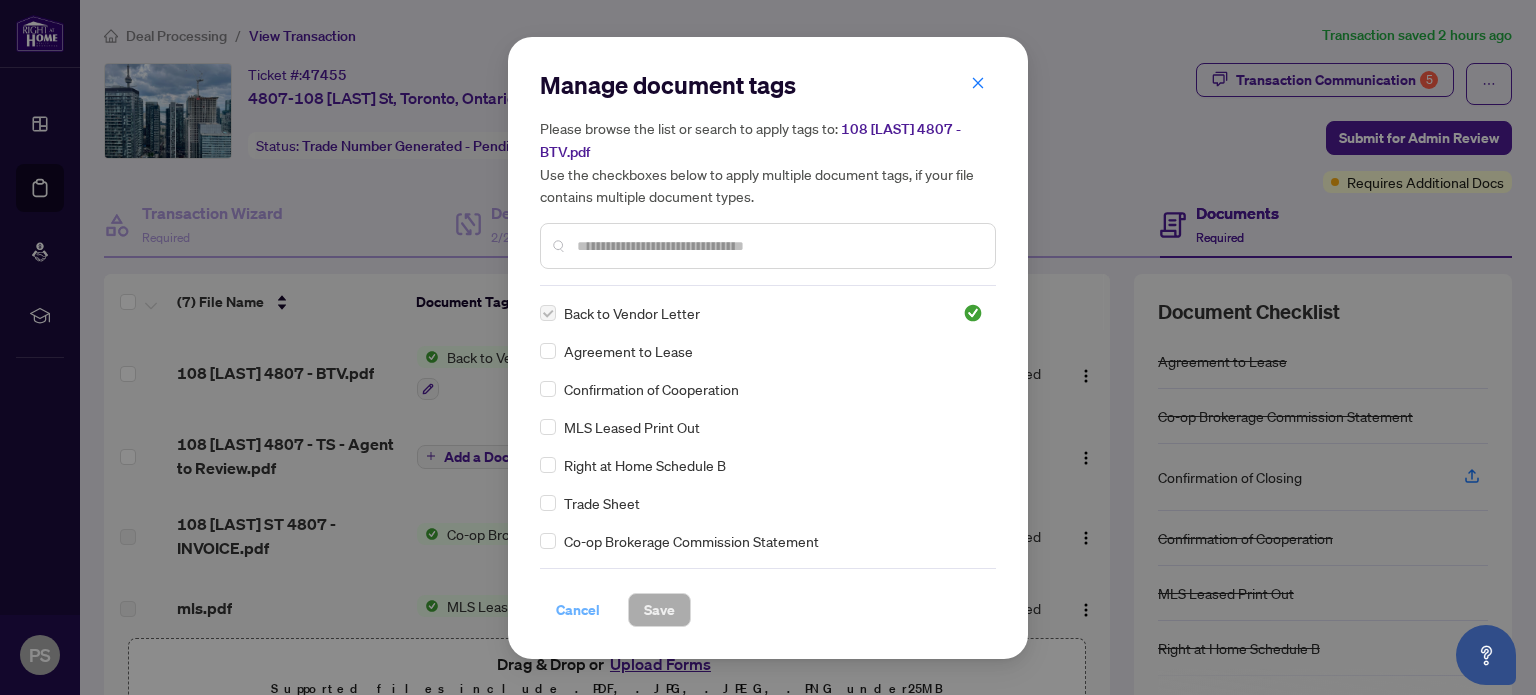 click on "Cancel" at bounding box center (578, 610) 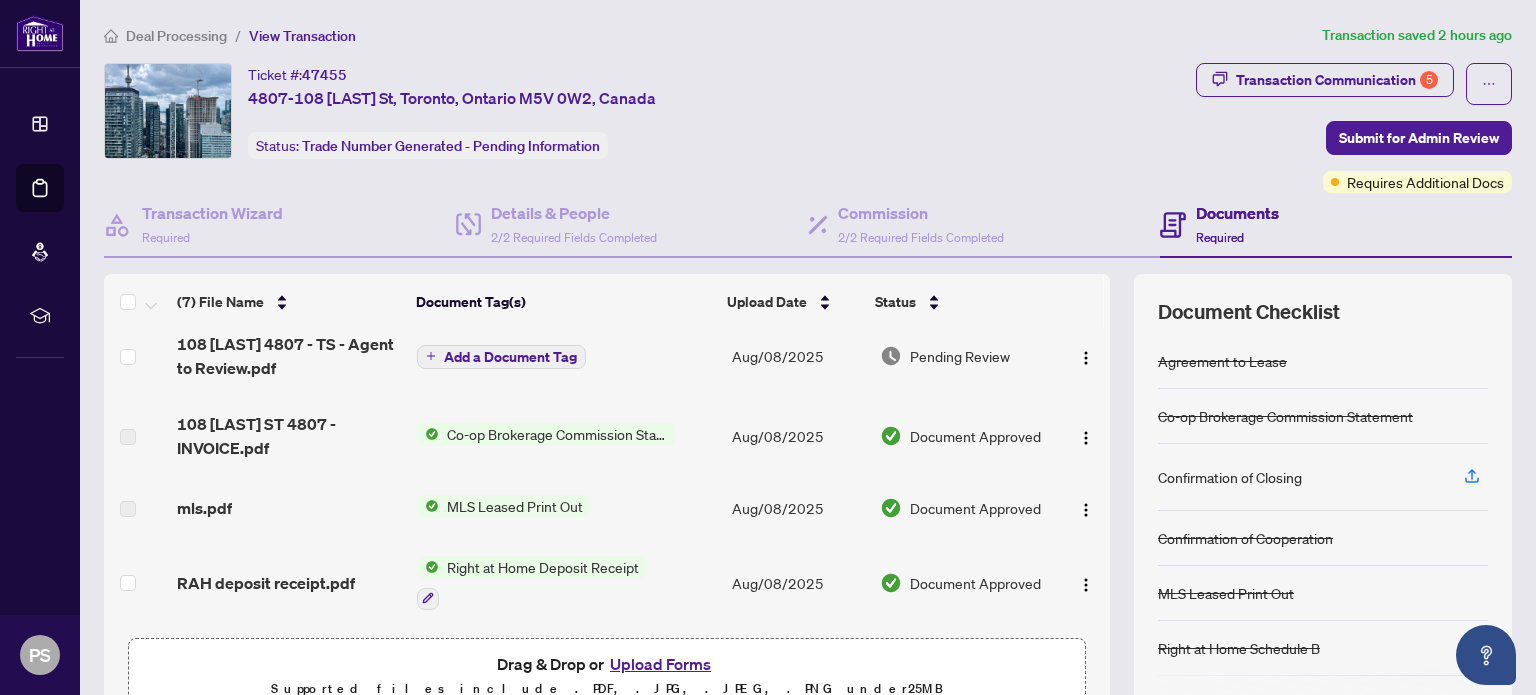 scroll, scrollTop: 0, scrollLeft: 0, axis: both 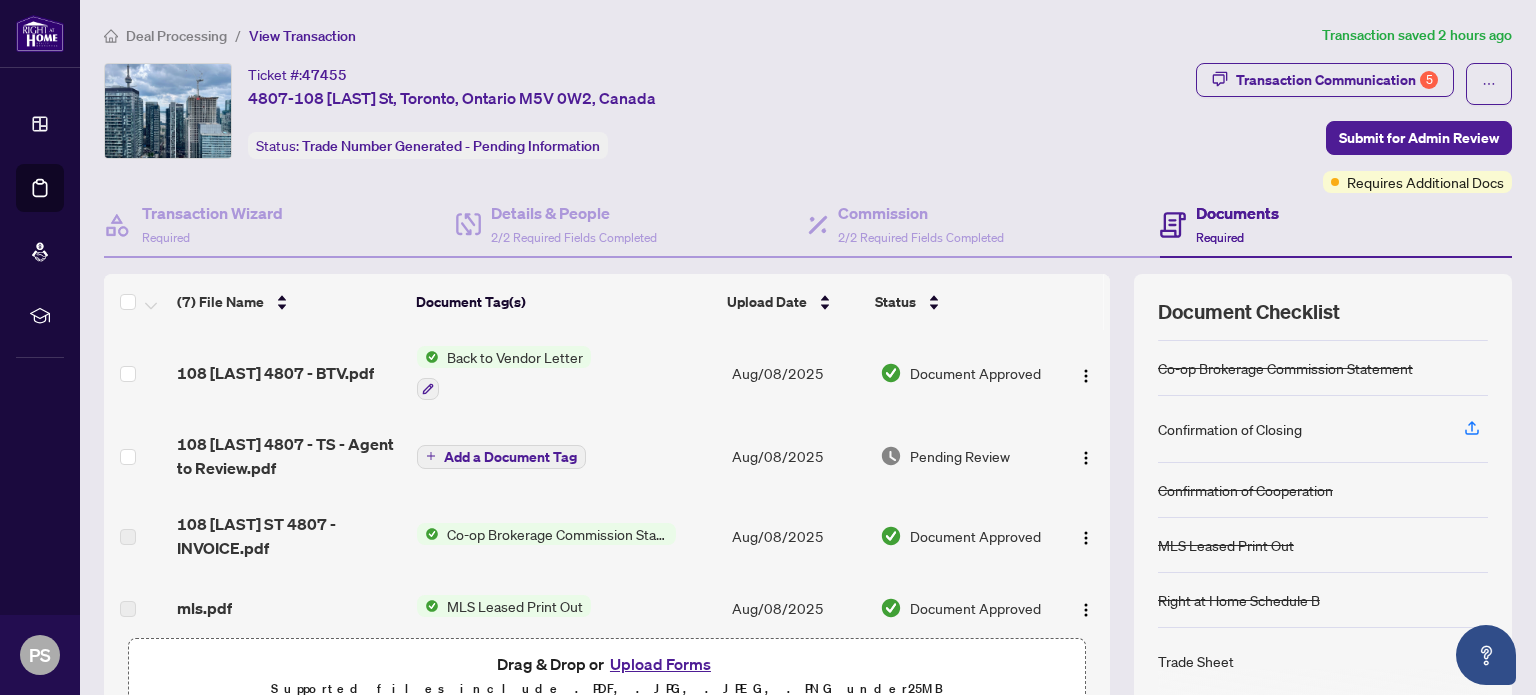 click on "Trade Sheet" at bounding box center (1196, 661) 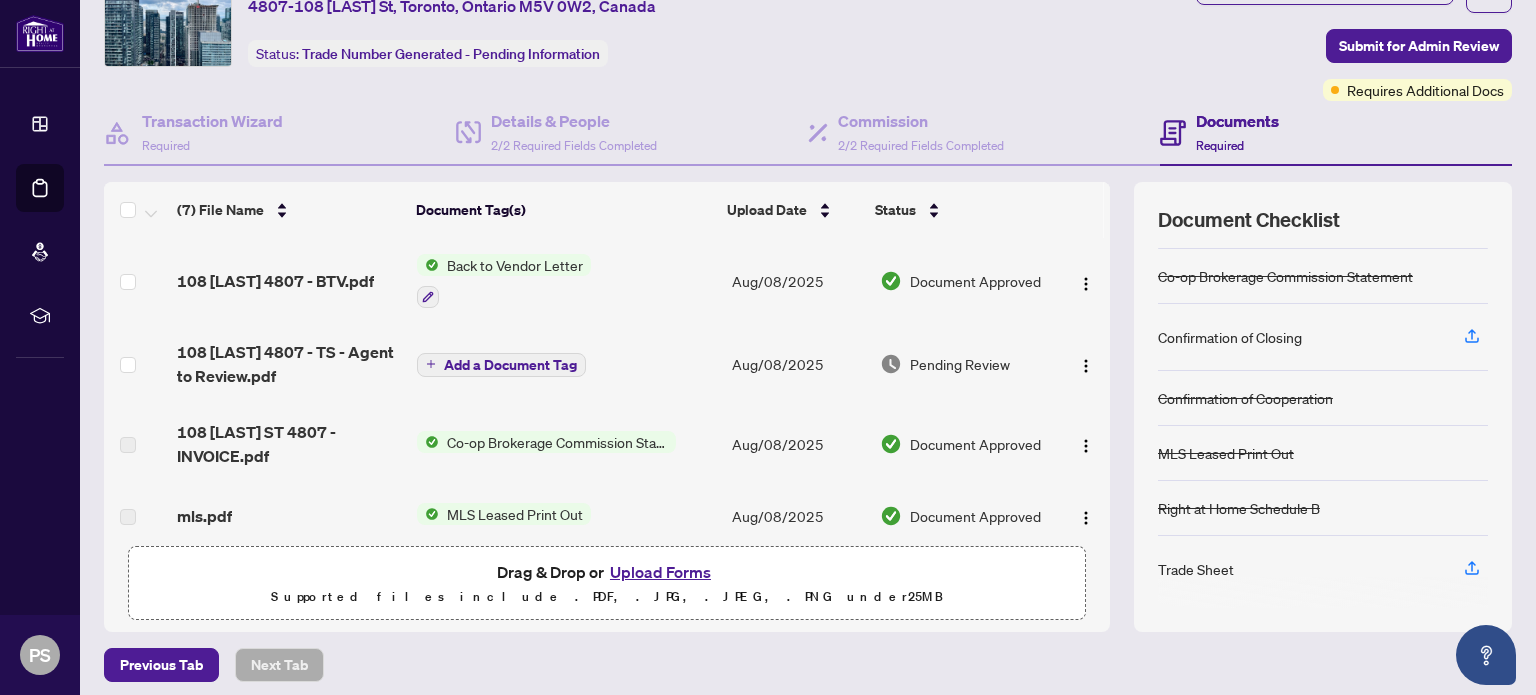 scroll, scrollTop: 169, scrollLeft: 0, axis: vertical 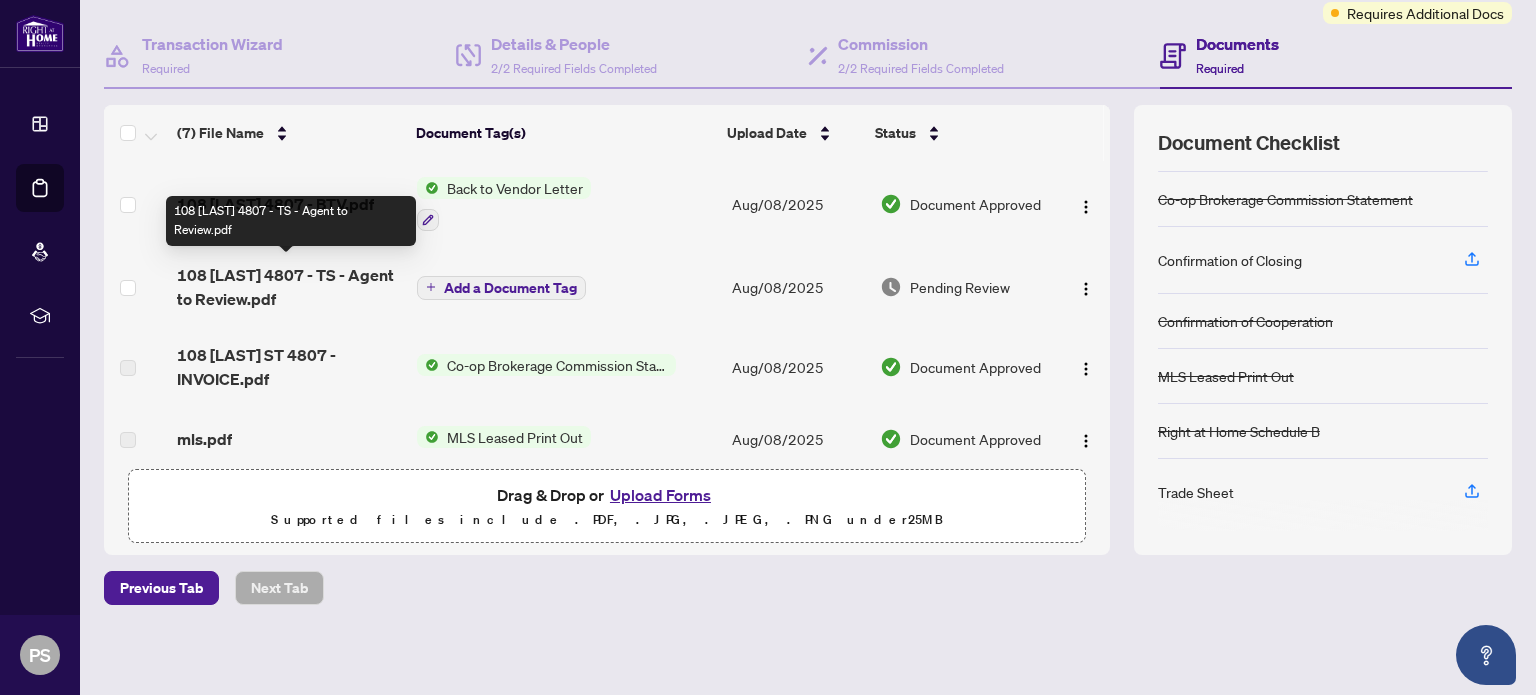 click on "108 [LAST] 4807 - TS - Agent to Review.pdf" at bounding box center (289, 287) 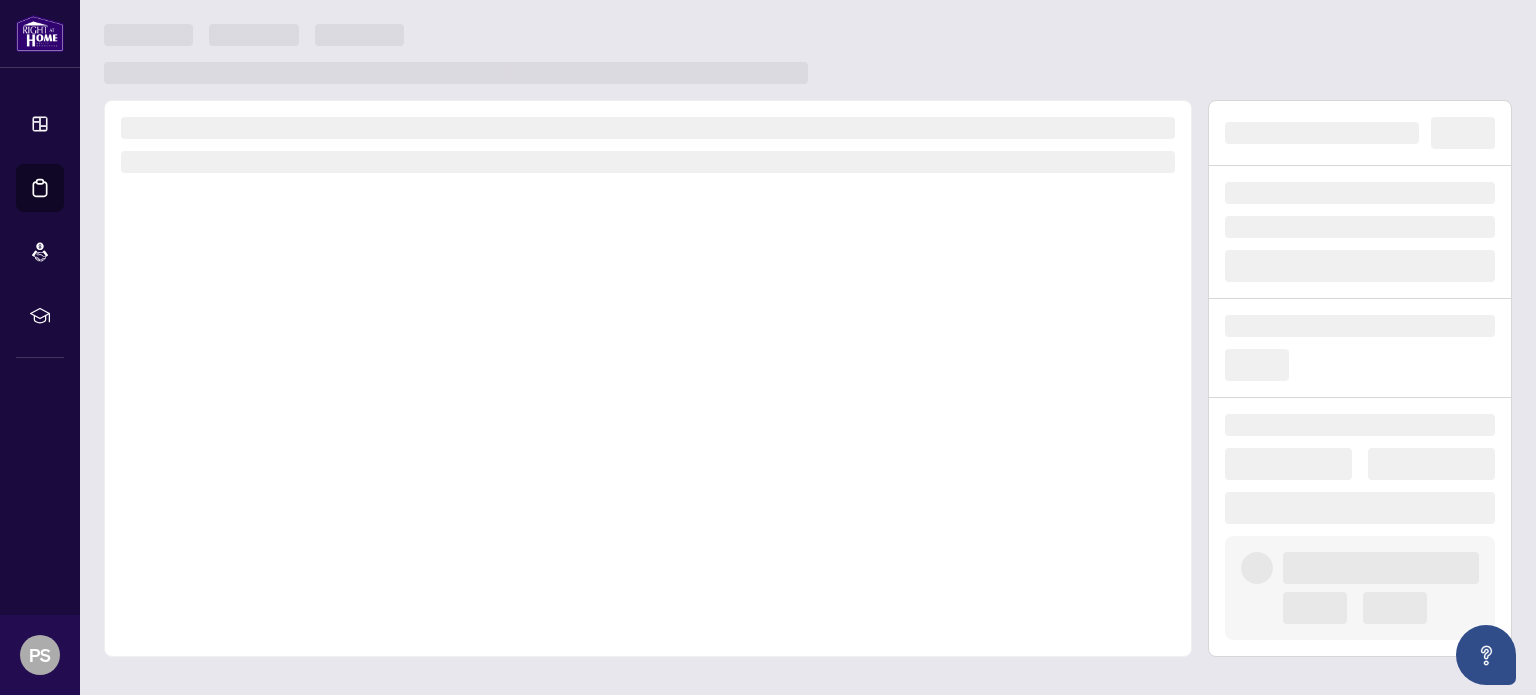 scroll, scrollTop: 0, scrollLeft: 0, axis: both 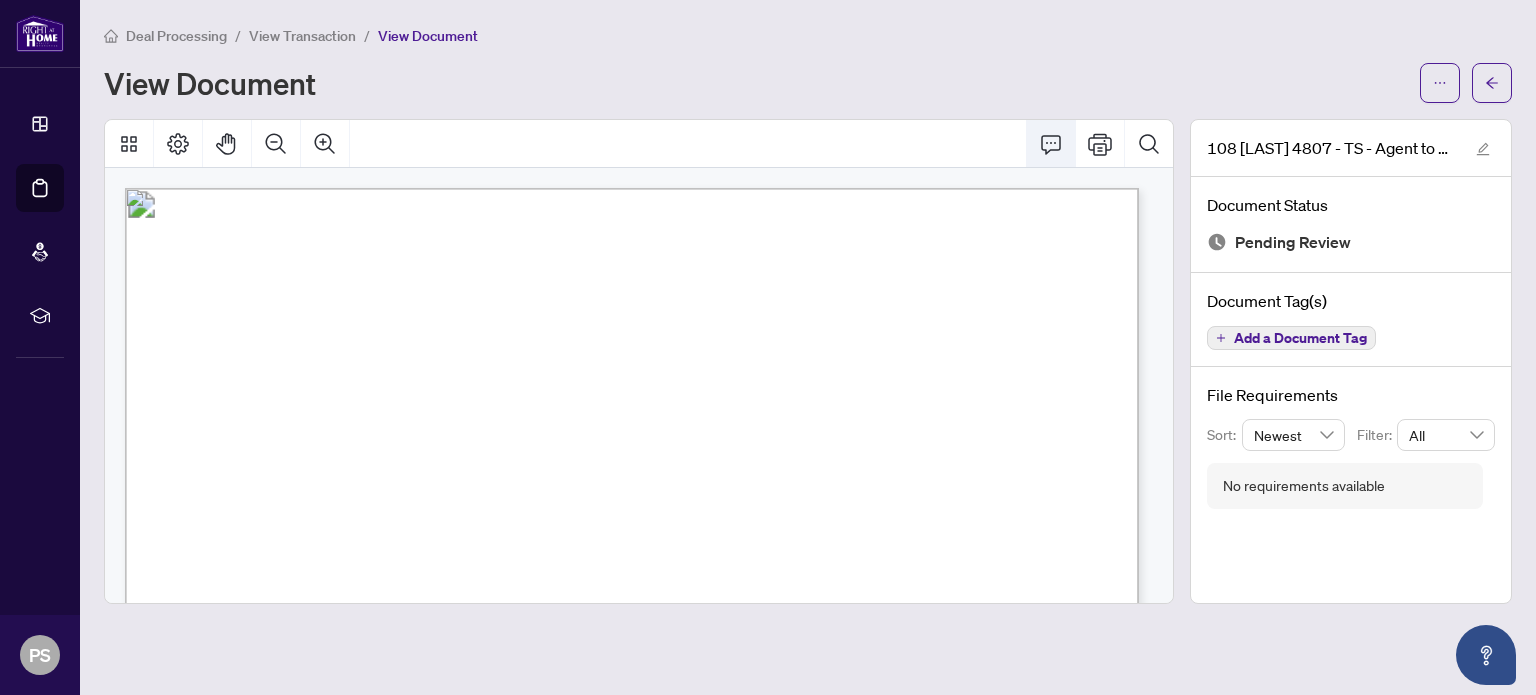 click 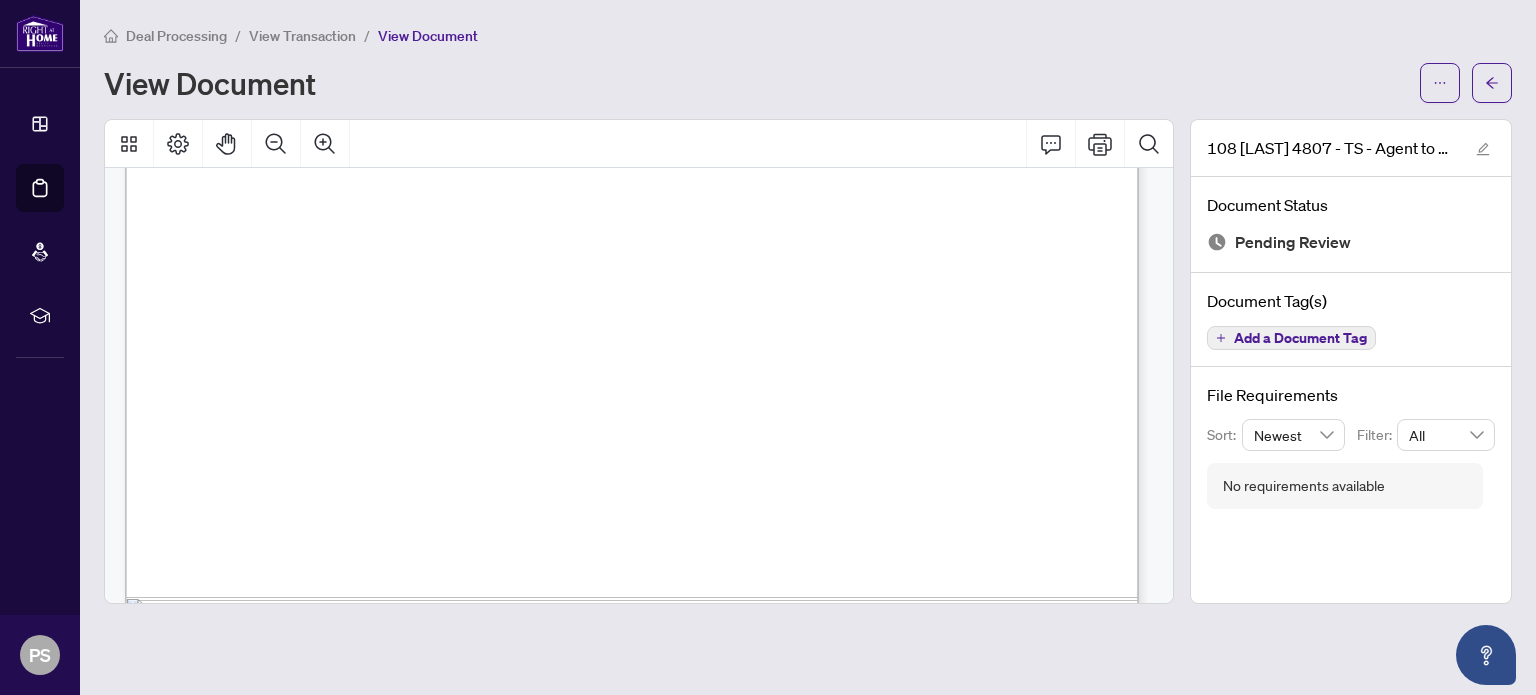 scroll, scrollTop: 916, scrollLeft: 0, axis: vertical 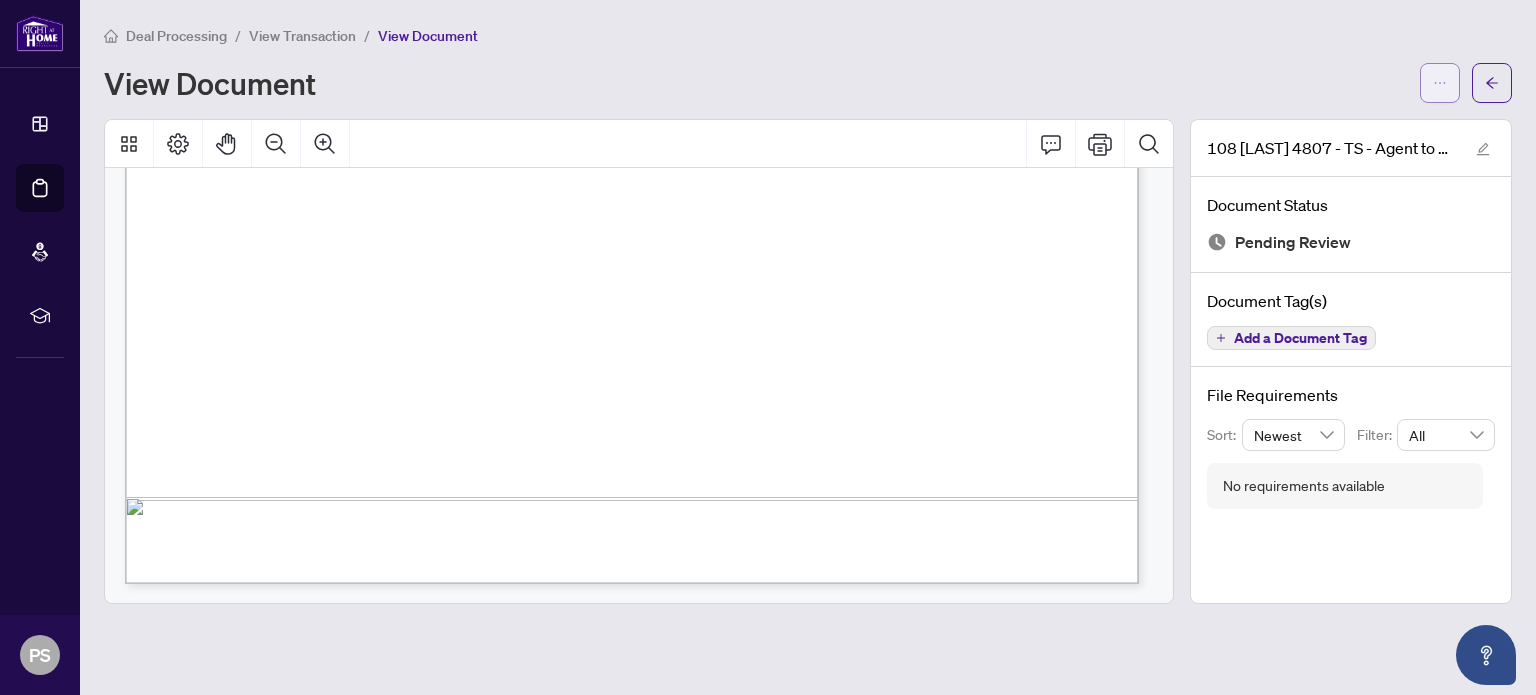 click 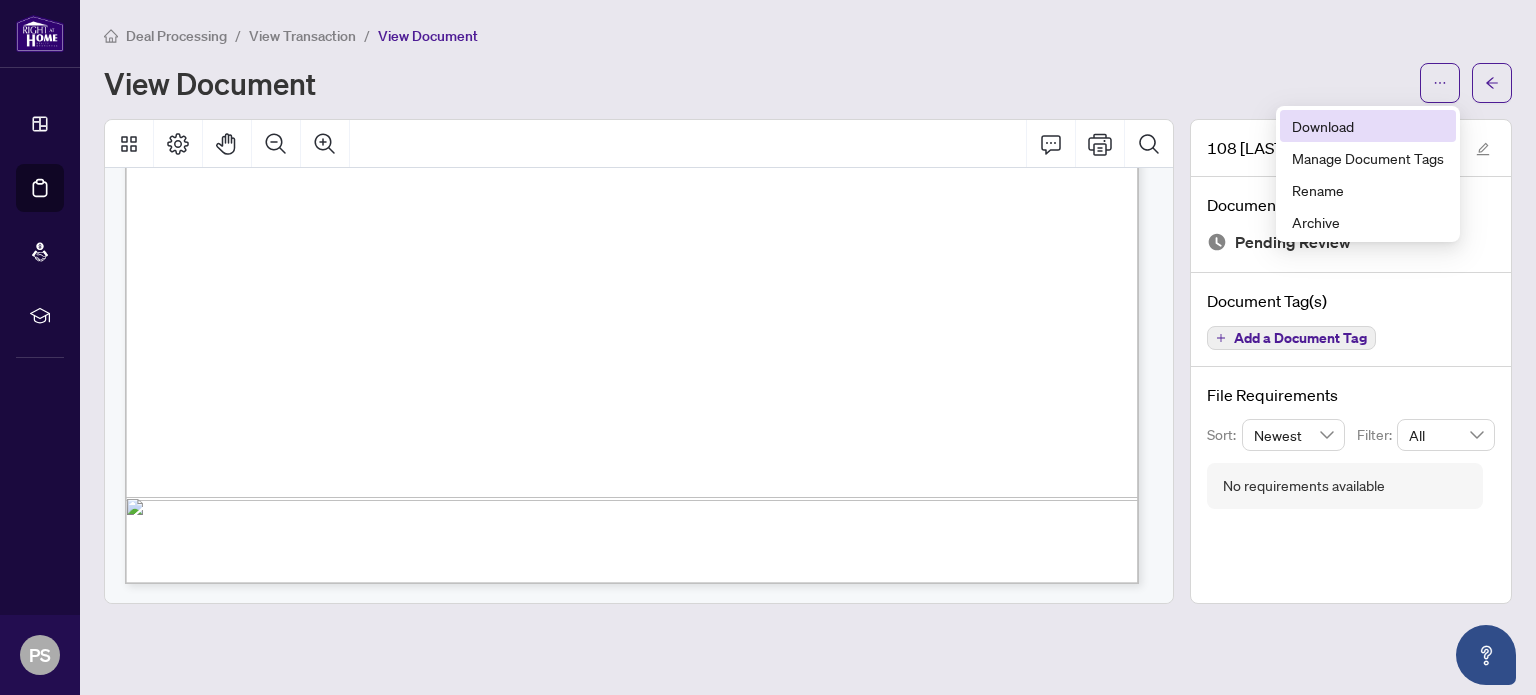 click on "Download" at bounding box center [1368, 126] 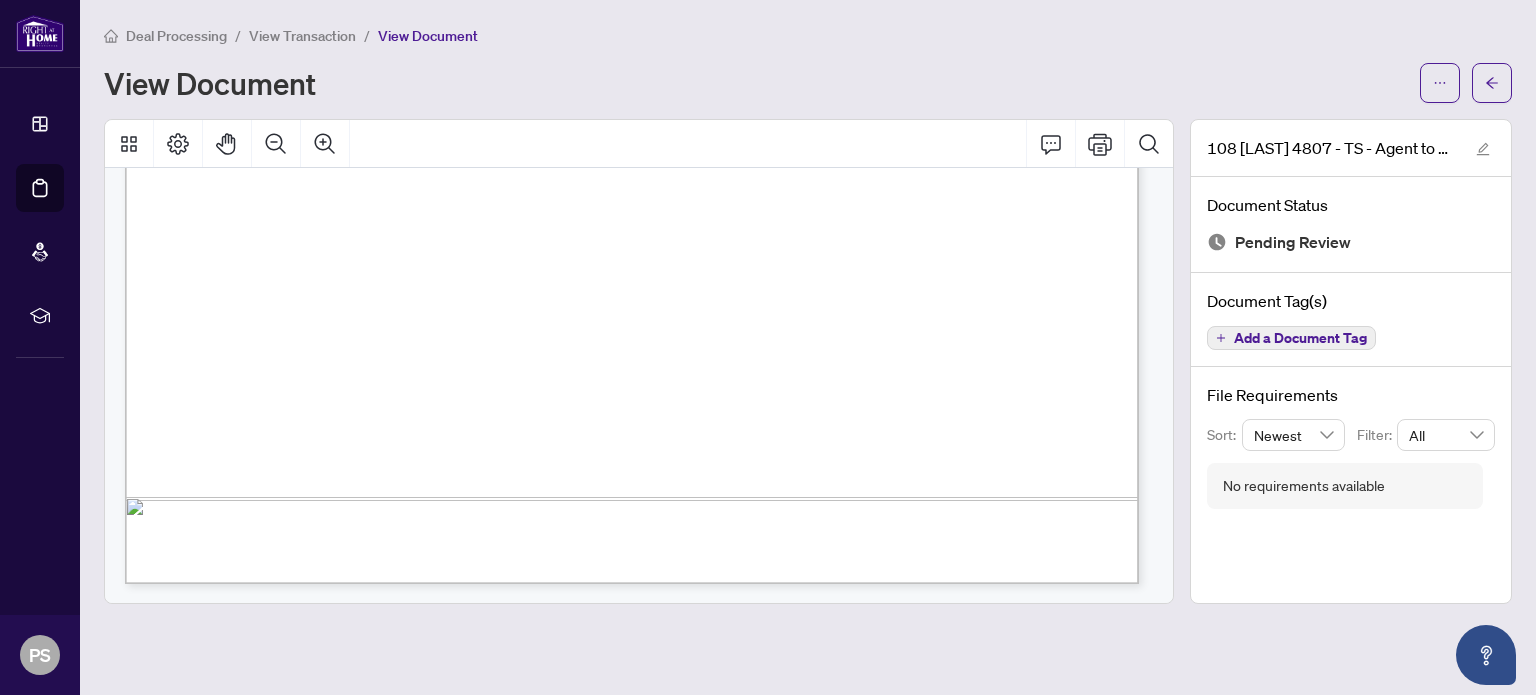 click on "Deal Processing / View Transaction / View Document View Document 108 [LAST] 4807 - TS - Agent to Review.pdf Document Status Pending Review Document Tag(s) Add a Document Tag File Requirements Sort: Newest Filter: All No requirements available" at bounding box center (808, 314) 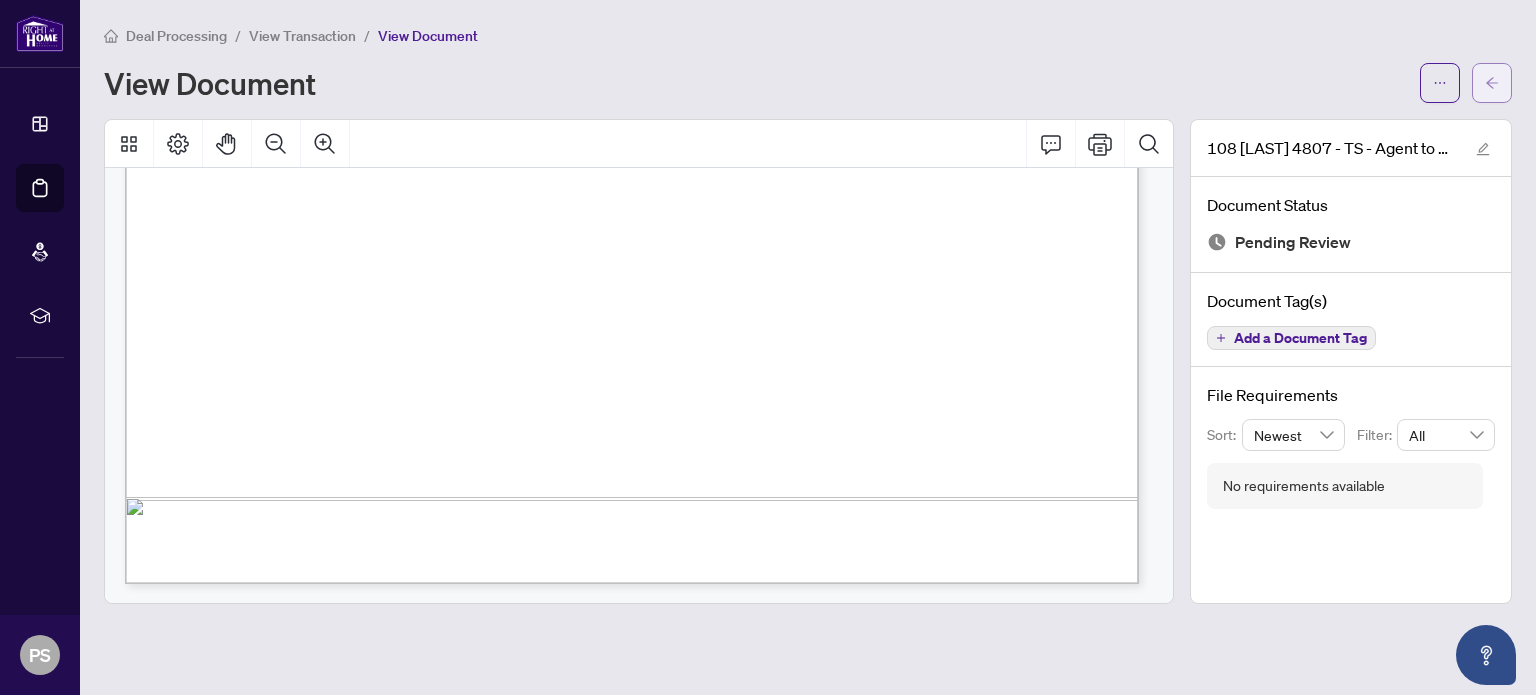 click 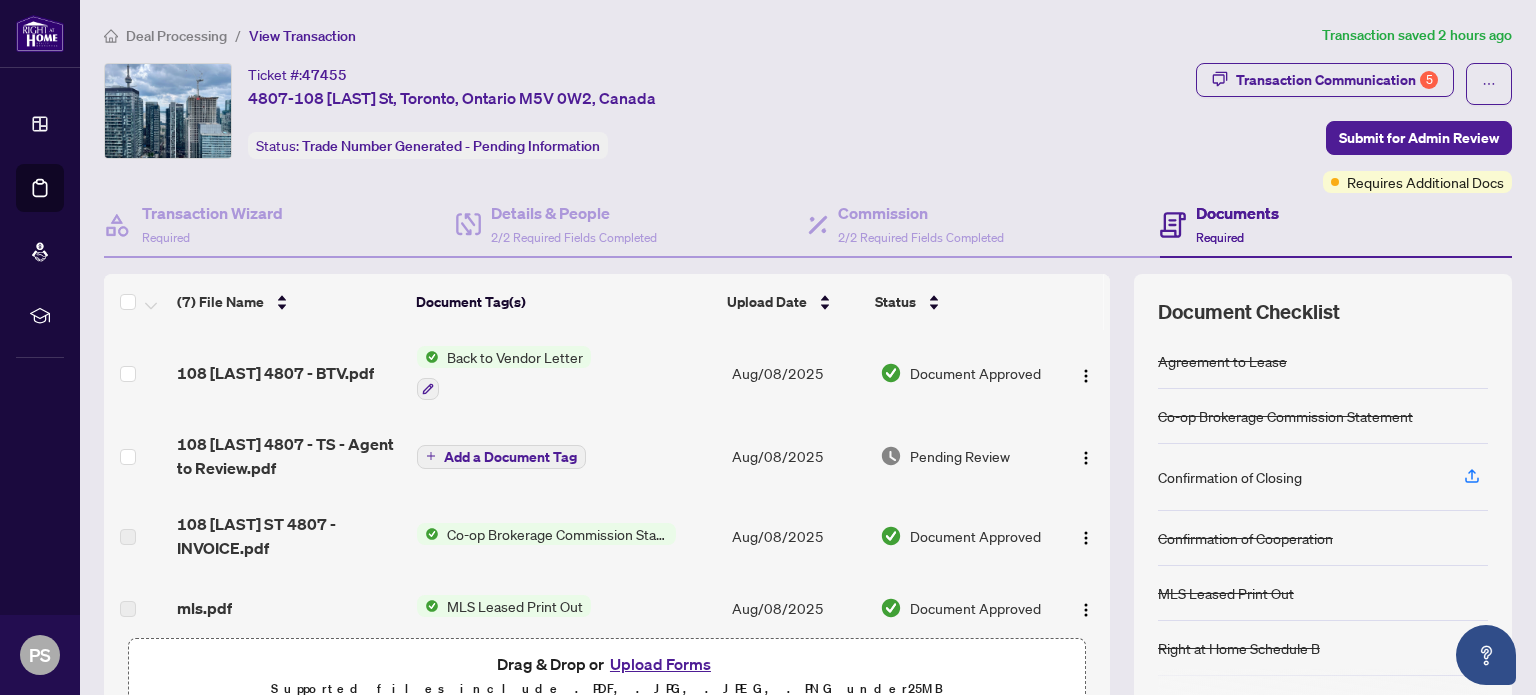 click on "Back to Vendor Letter" at bounding box center [515, 357] 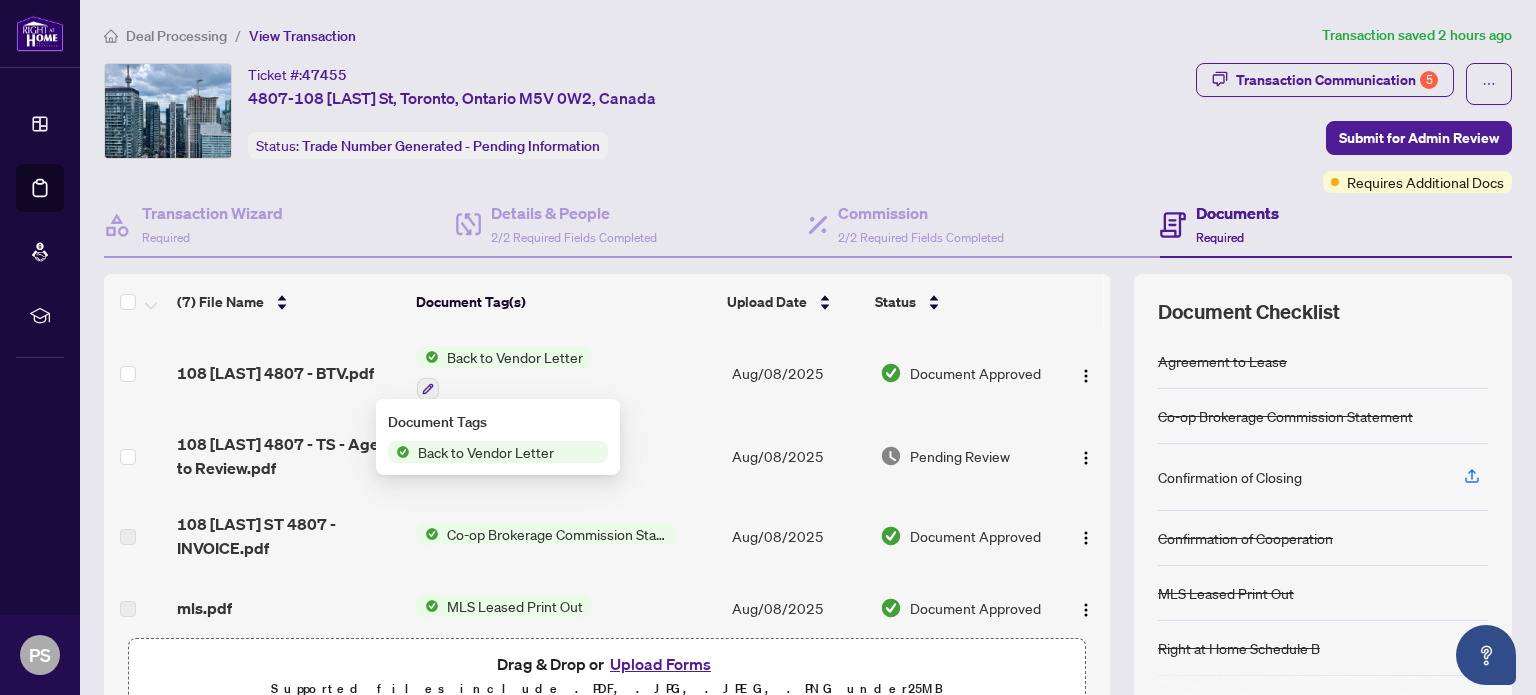 click on "Back to Vendor Letter" at bounding box center [486, 452] 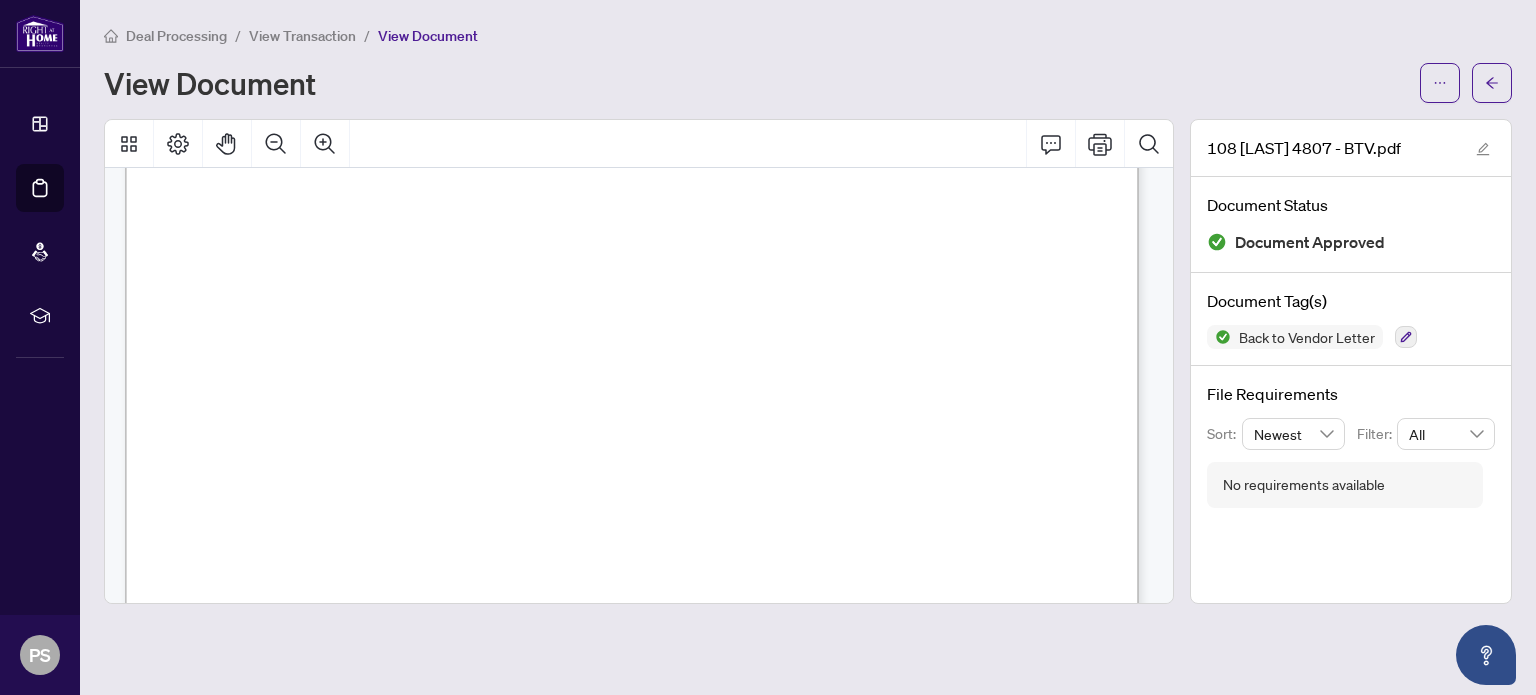 scroll, scrollTop: 0, scrollLeft: 0, axis: both 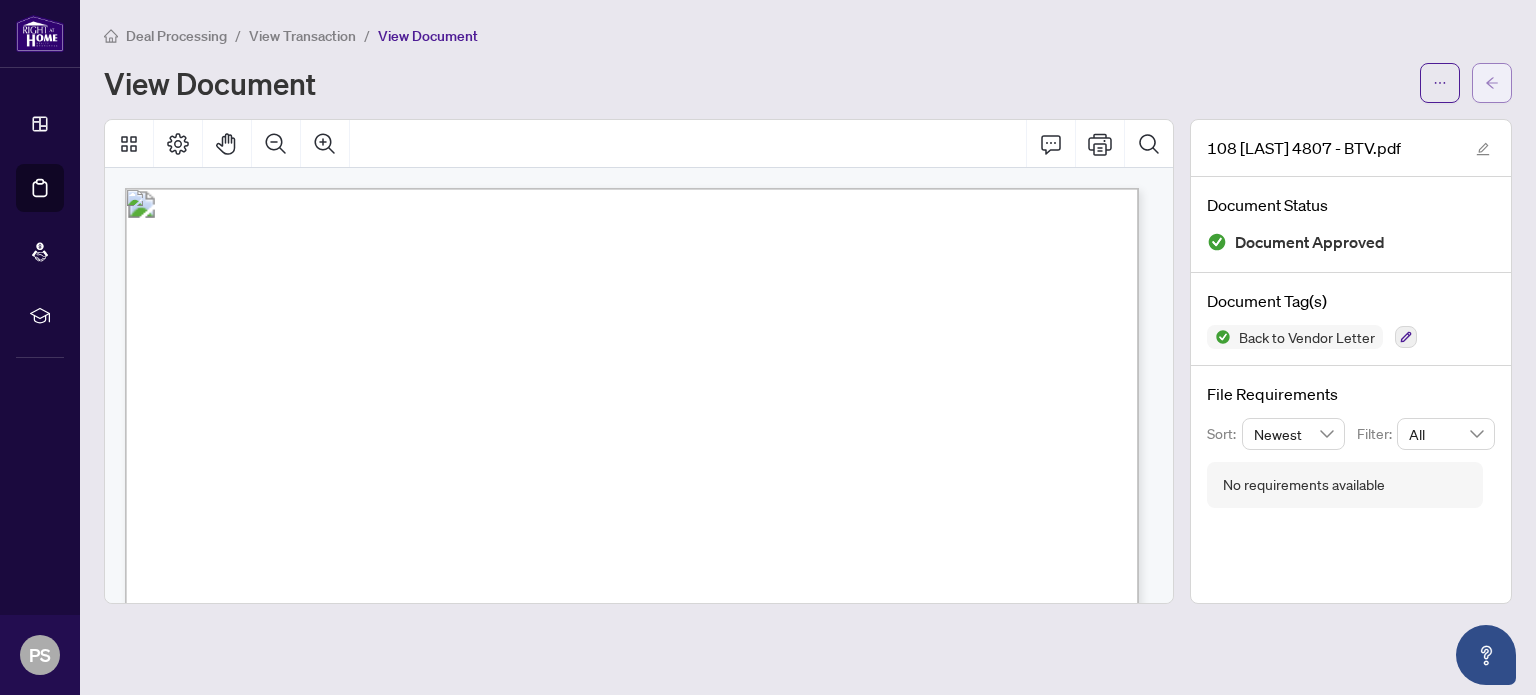 click 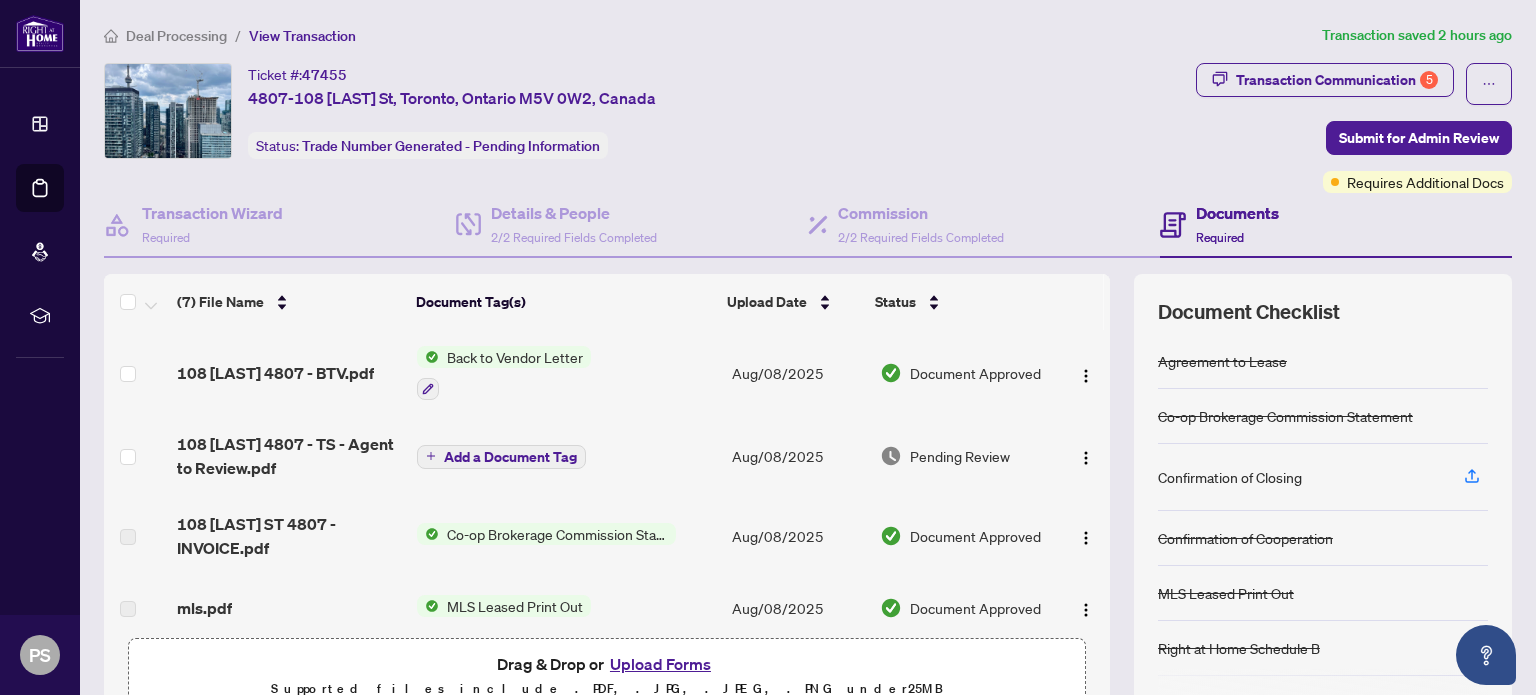 click on "Back to Vendor Letter" at bounding box center (515, 357) 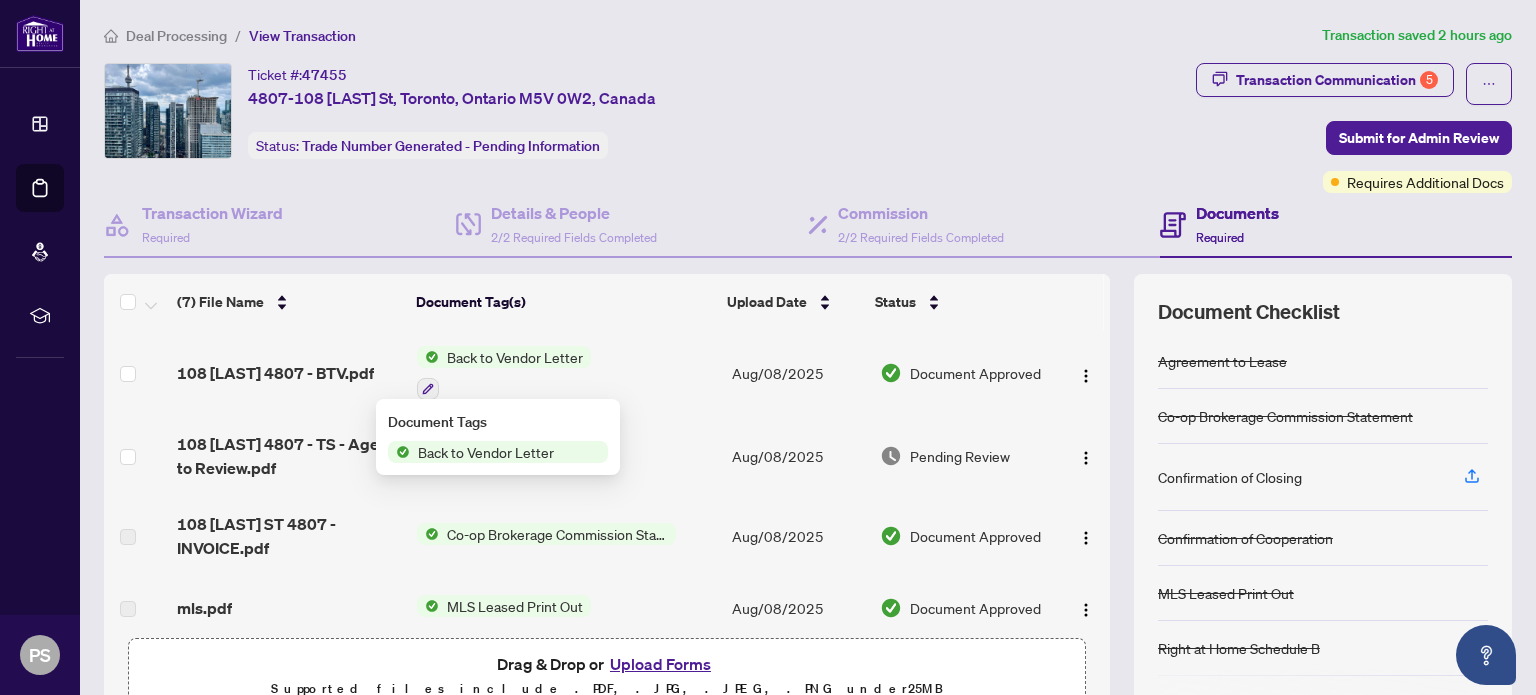 click on "Back to Vendor Letter" at bounding box center [486, 452] 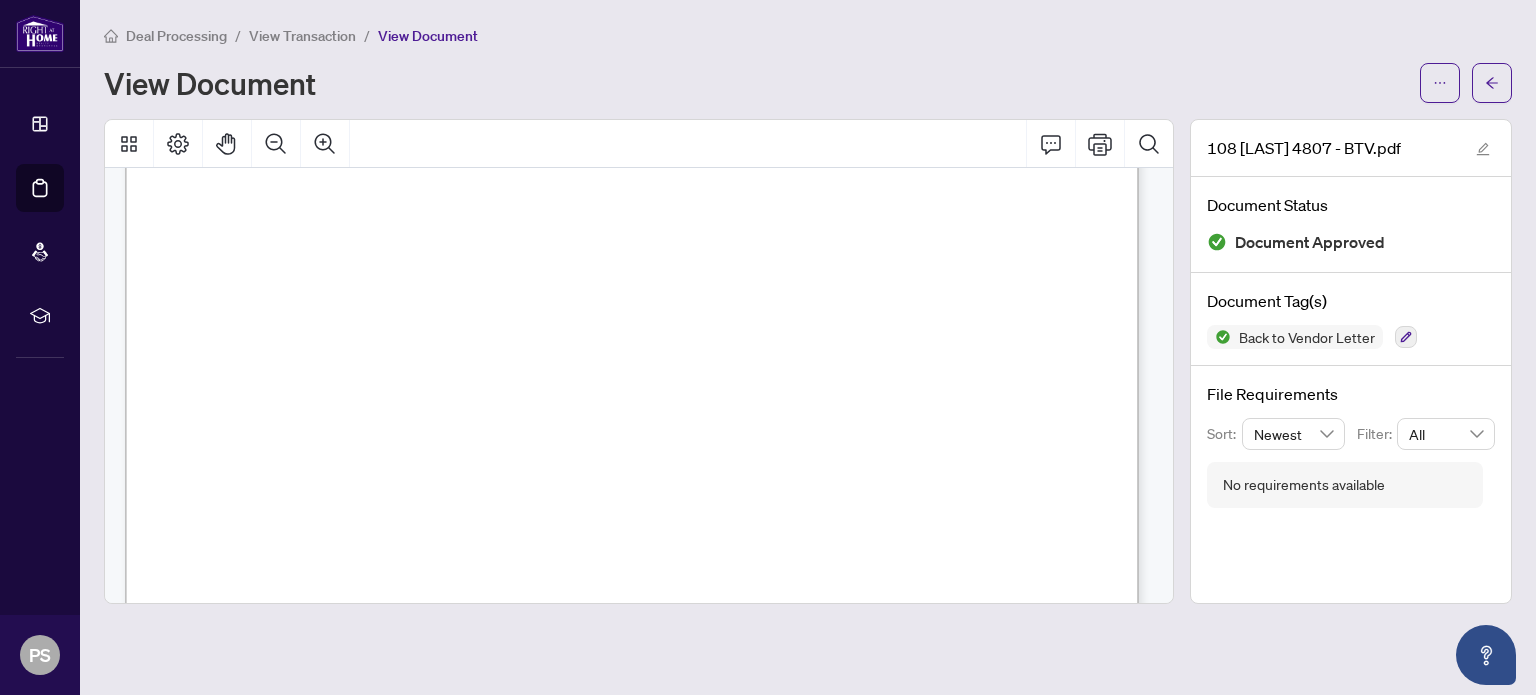 scroll, scrollTop: 0, scrollLeft: 0, axis: both 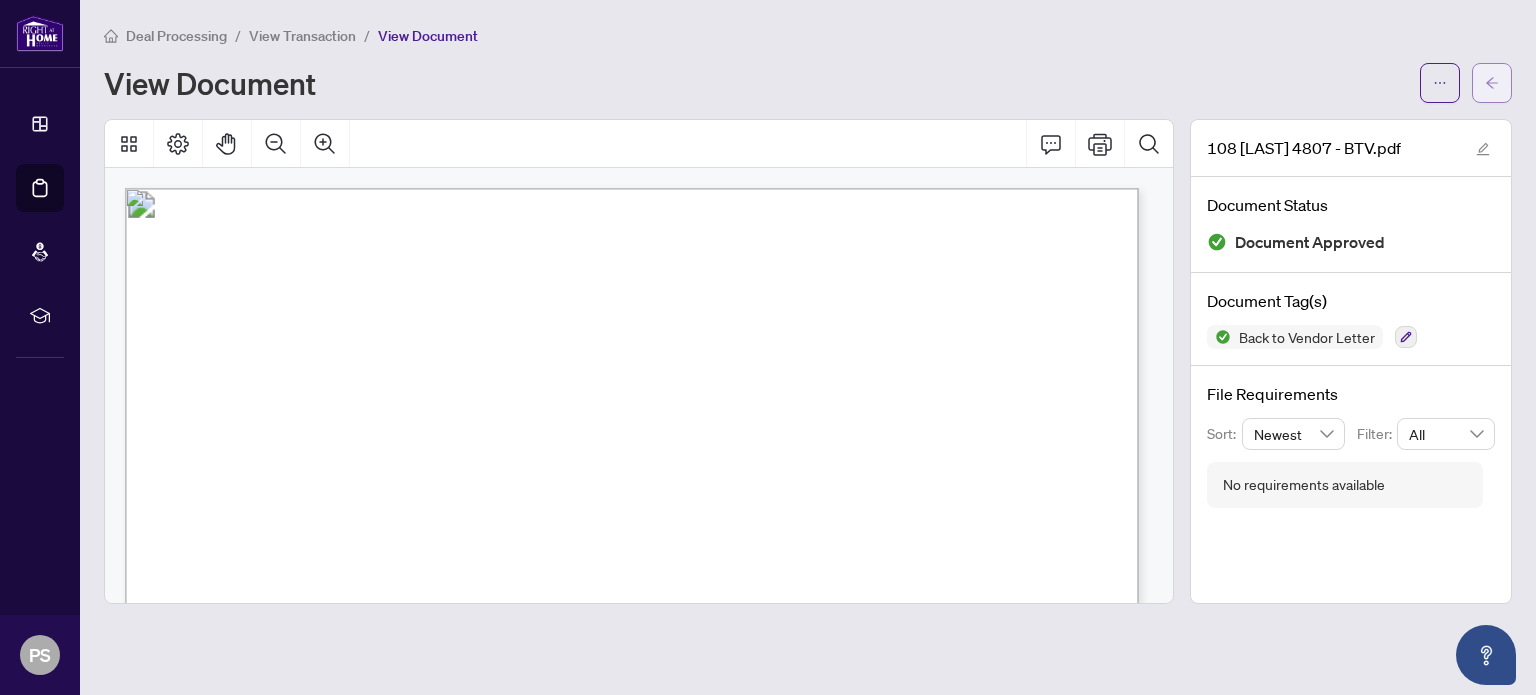 click at bounding box center [1492, 83] 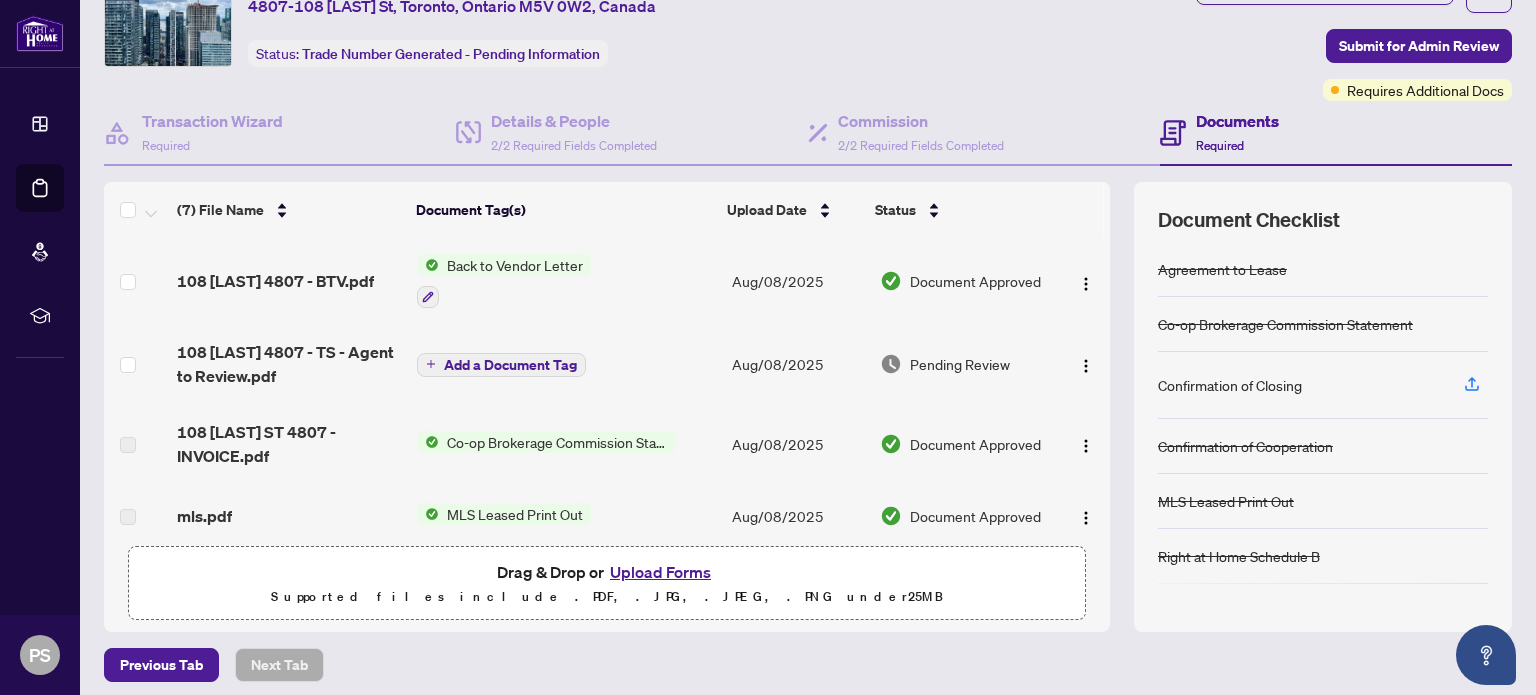 scroll, scrollTop: 169, scrollLeft: 0, axis: vertical 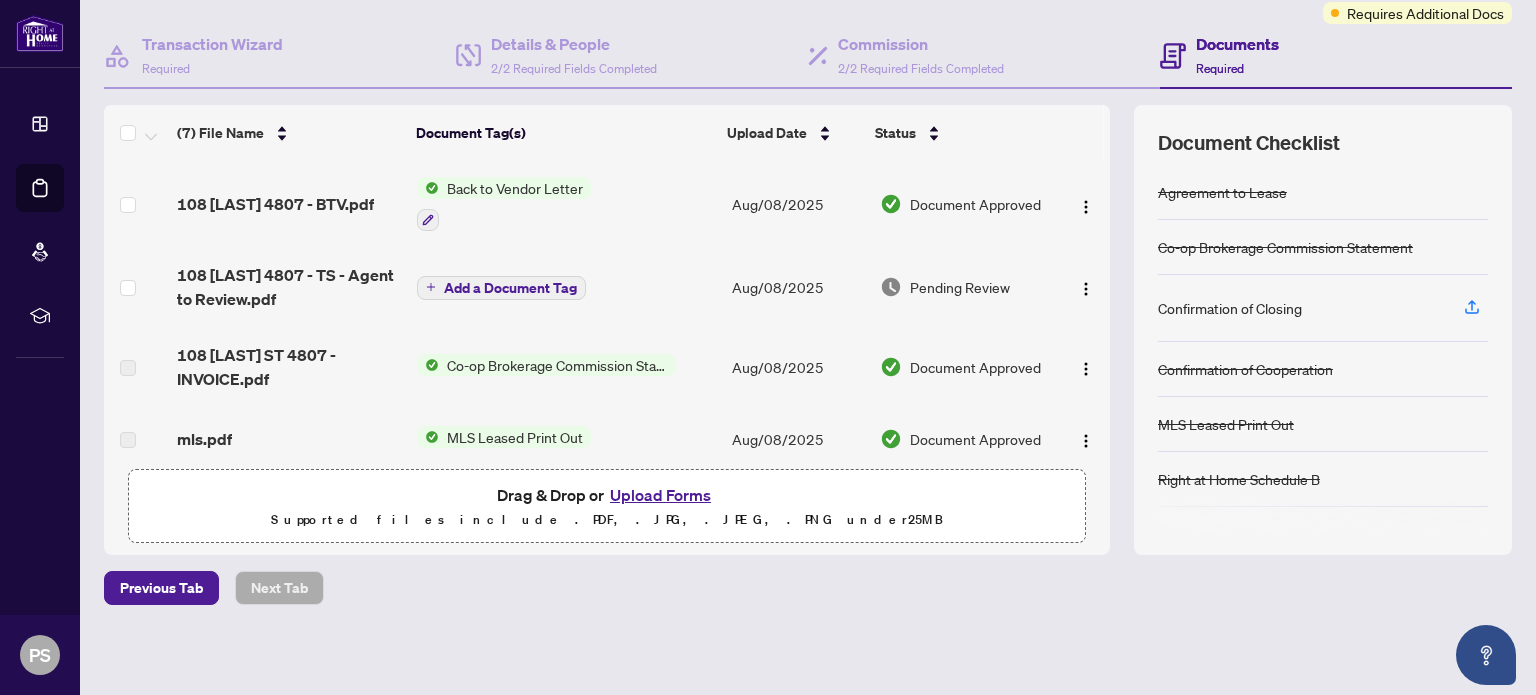 click on "Upload Forms" at bounding box center (660, 495) 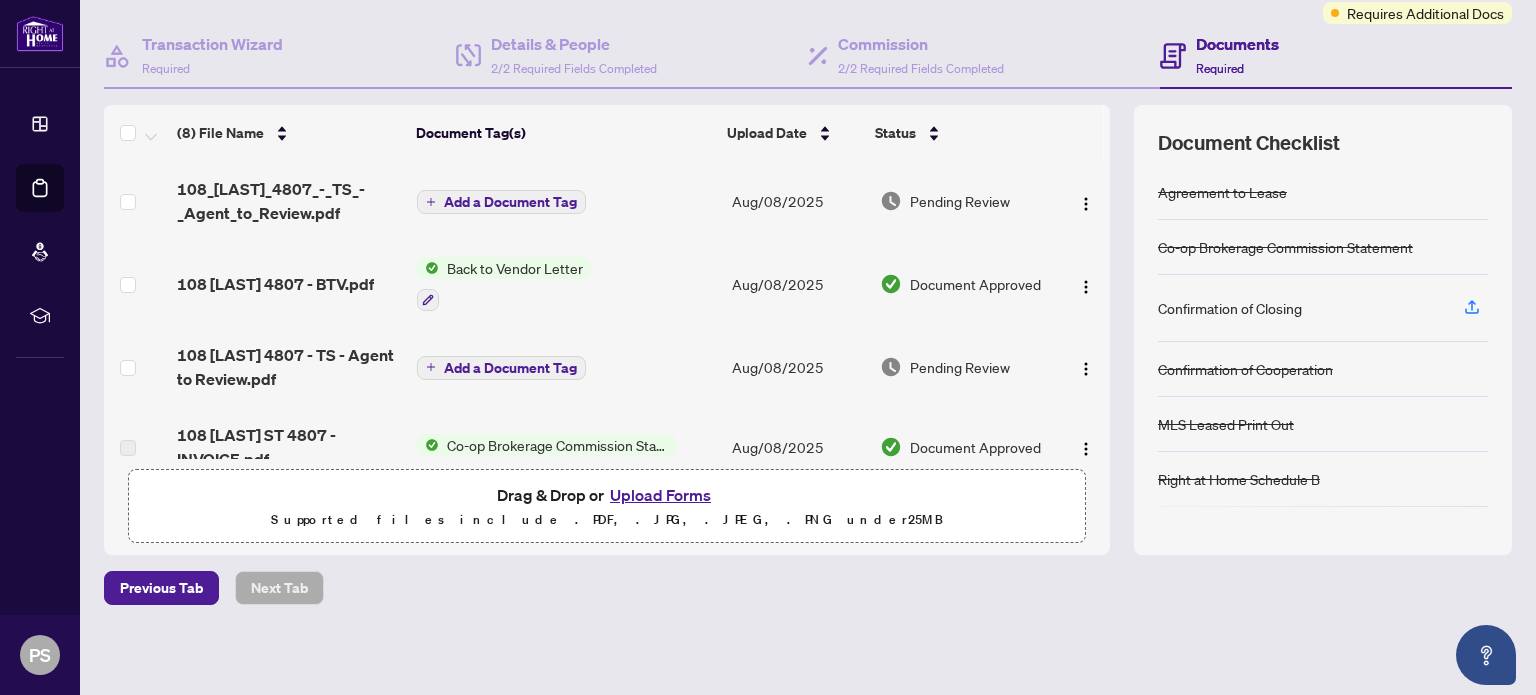 click on "Add a Document Tag" at bounding box center (510, 202) 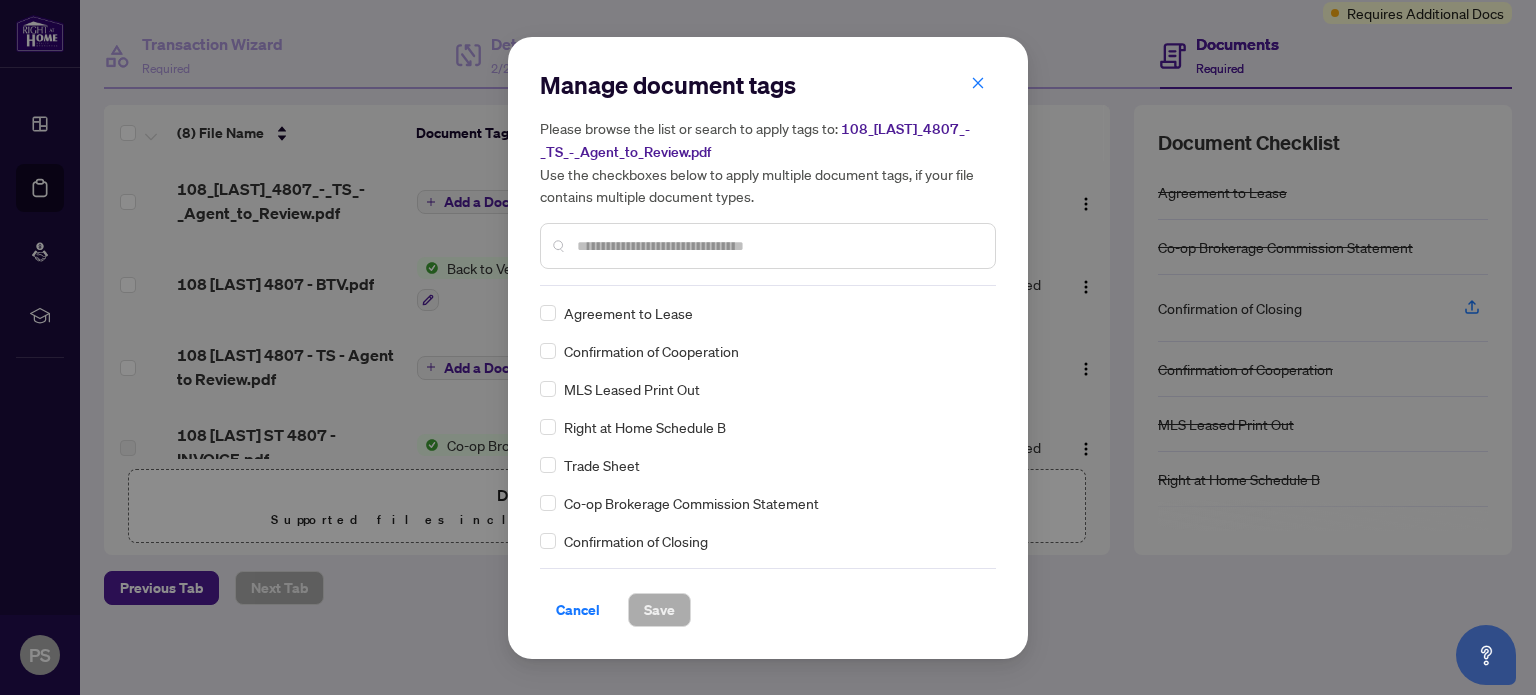 click on "Manage document tags Please browse the list or search to apply tags to: 108_[LAST]_4807_-_TS_-_Agent_to_Review.pdf Use the checkboxes below to apply multiple document tags, if your file contains multiple document types. Cancel Save Cancel OK" at bounding box center (768, 177) 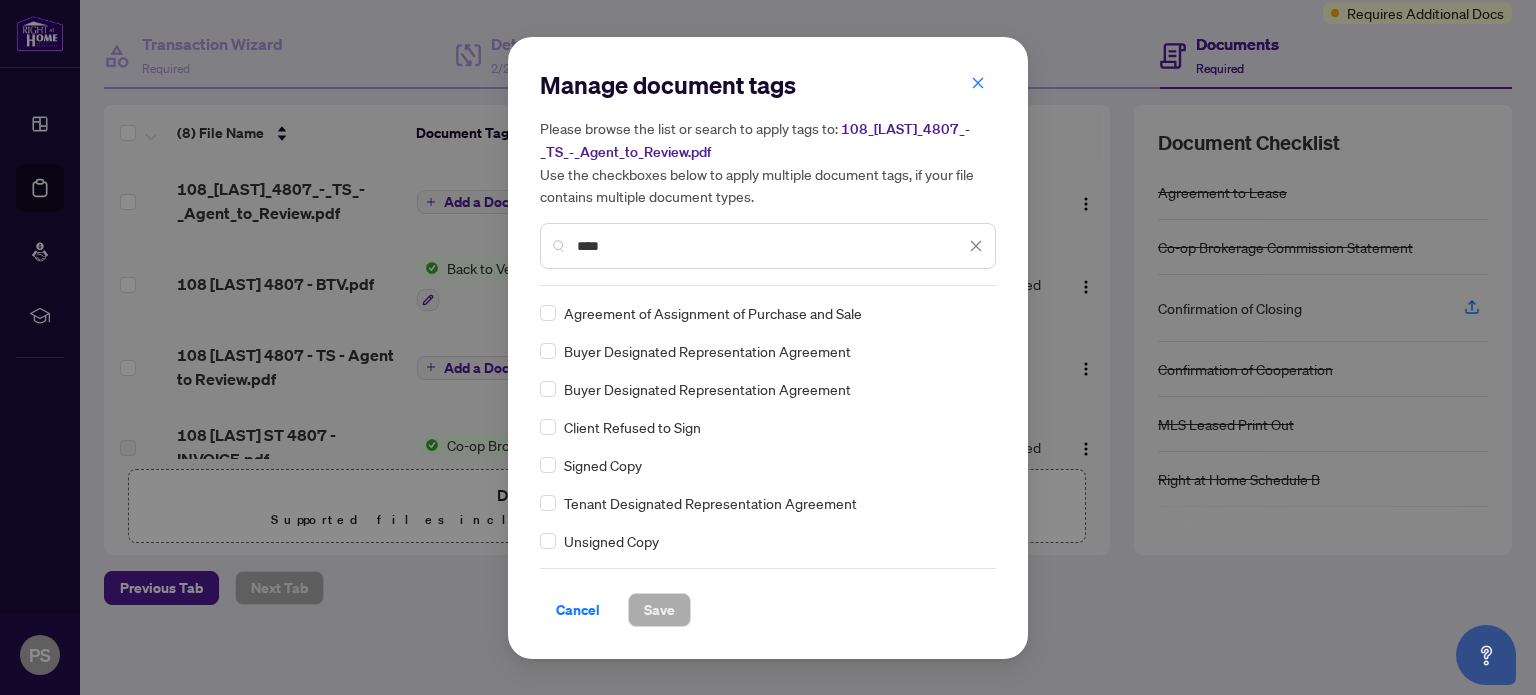 type on "****" 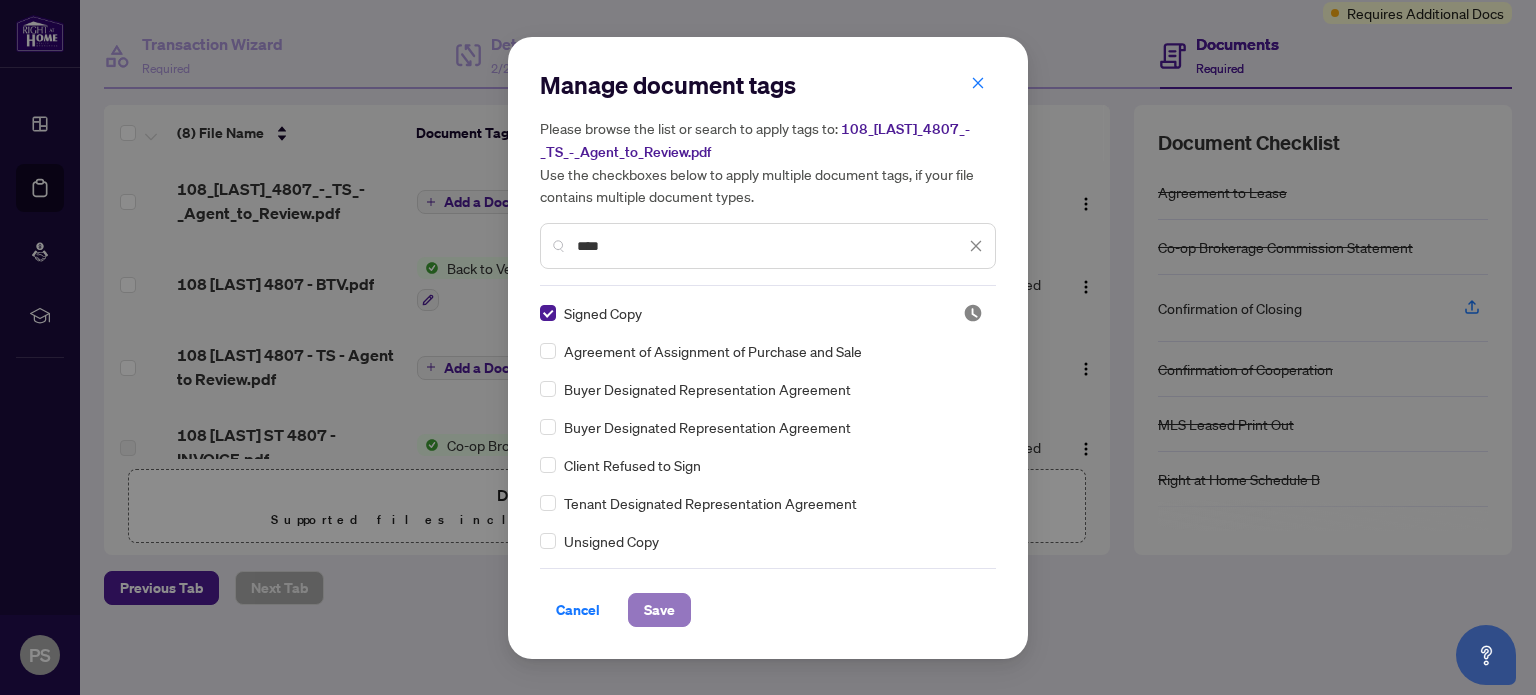 click on "Save" at bounding box center [659, 610] 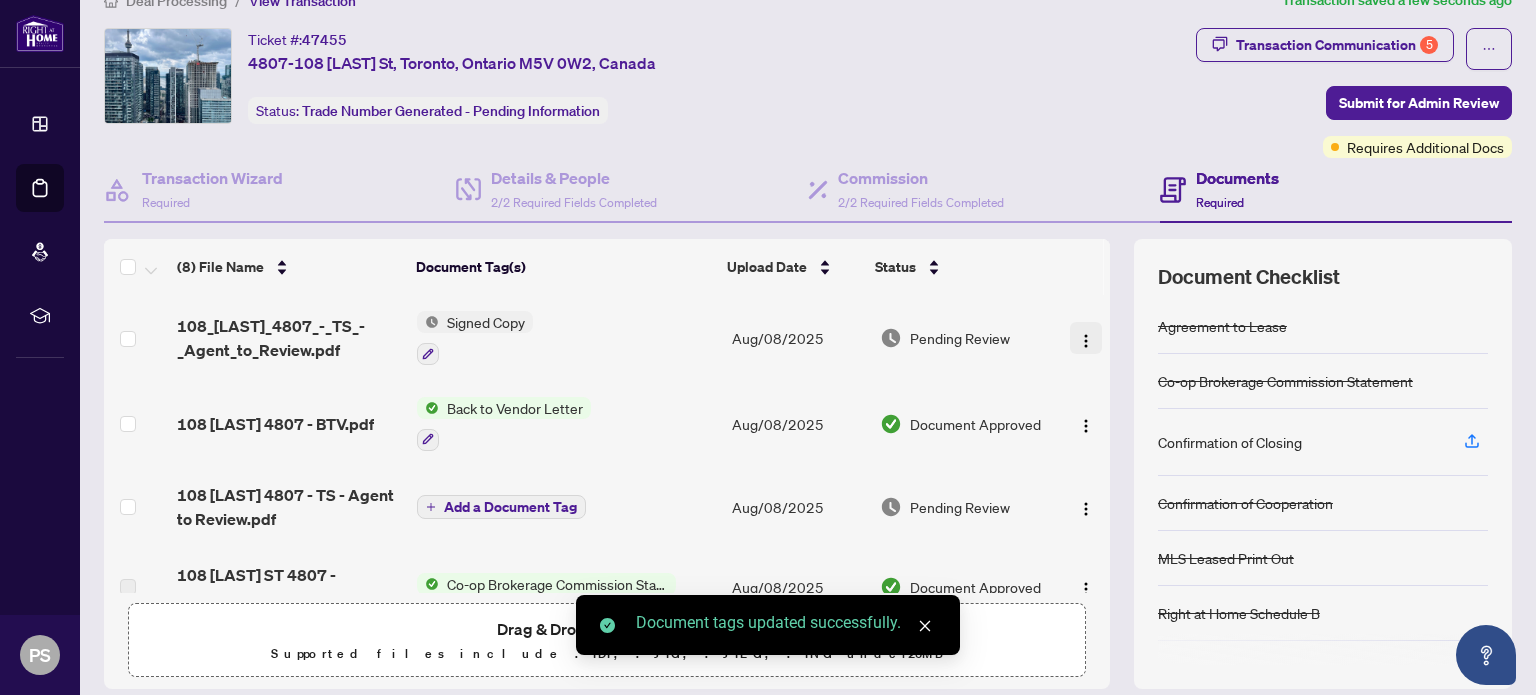 scroll, scrollTop: 0, scrollLeft: 0, axis: both 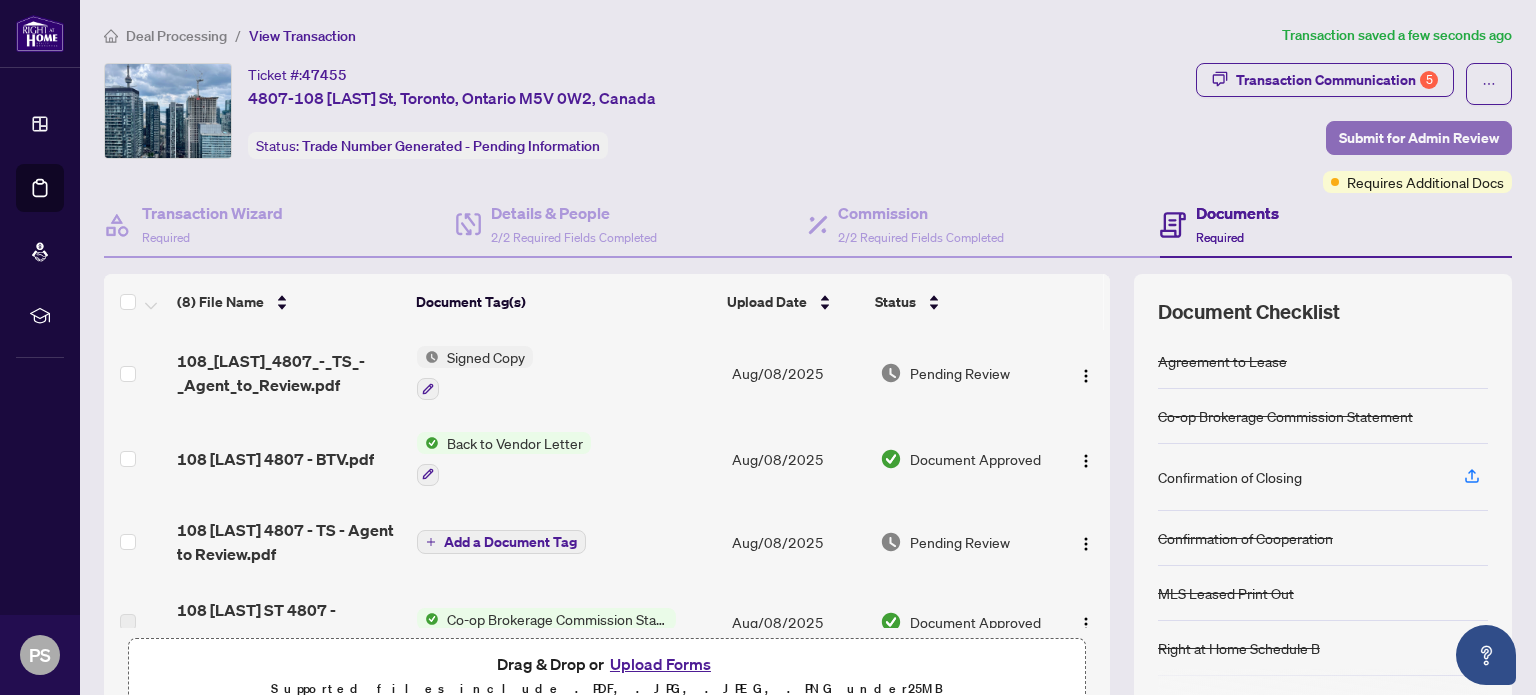 click on "Submit for Admin Review" at bounding box center [1419, 138] 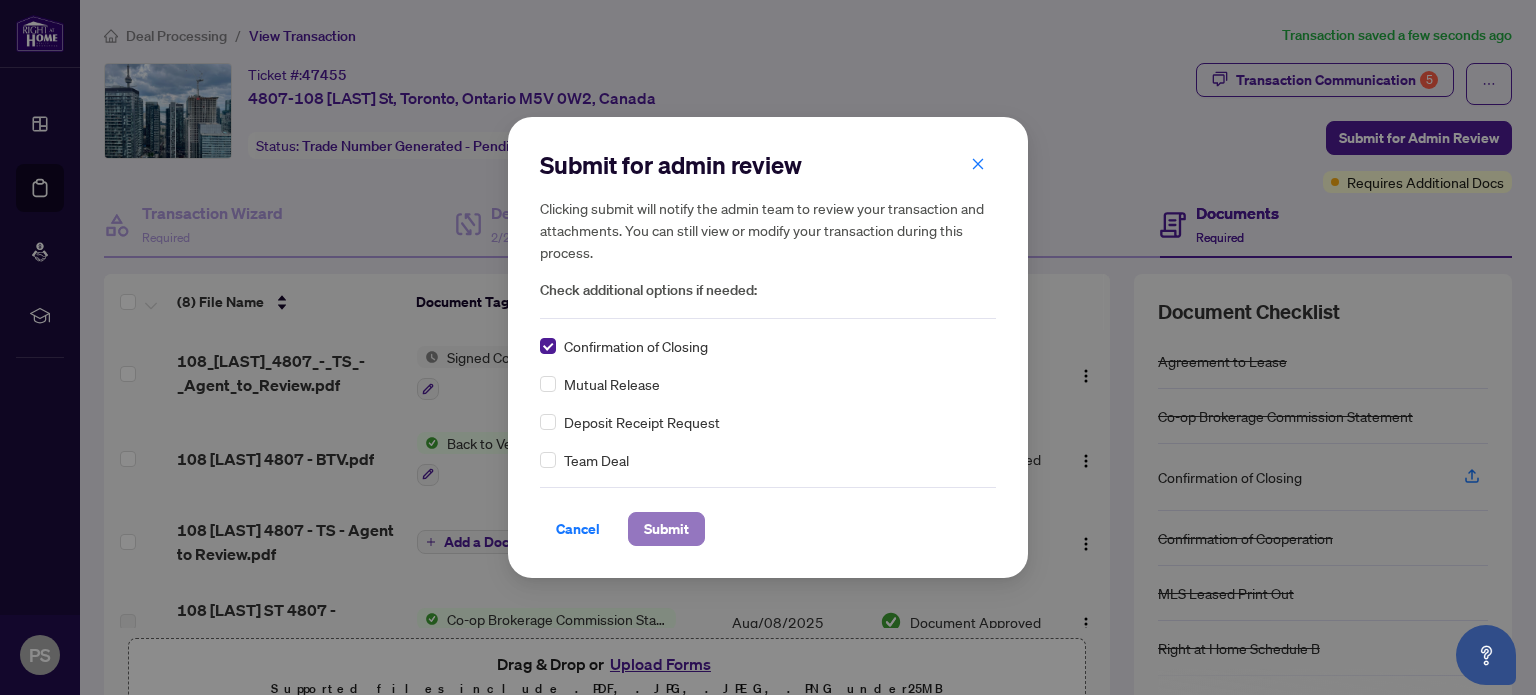 click on "Submit" at bounding box center [666, 529] 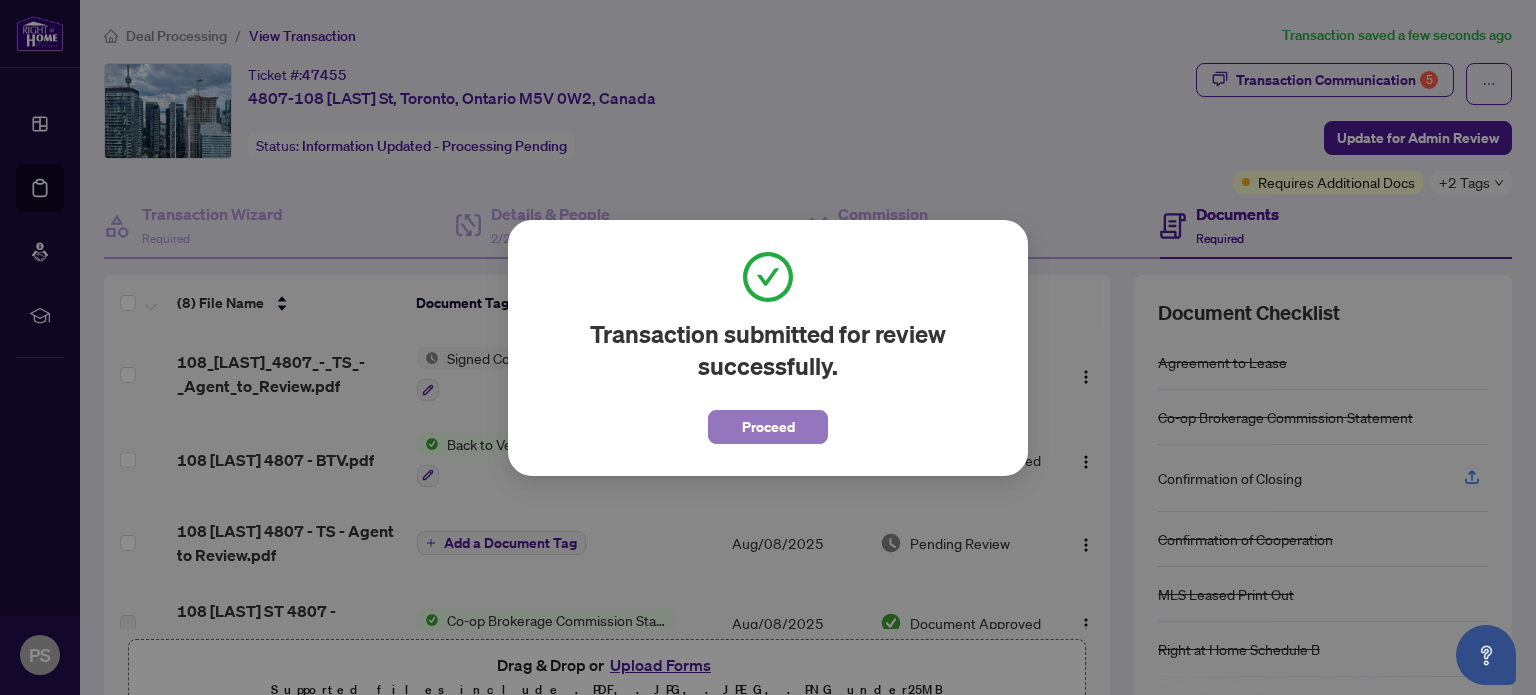 click on "Proceed" at bounding box center [768, 427] 